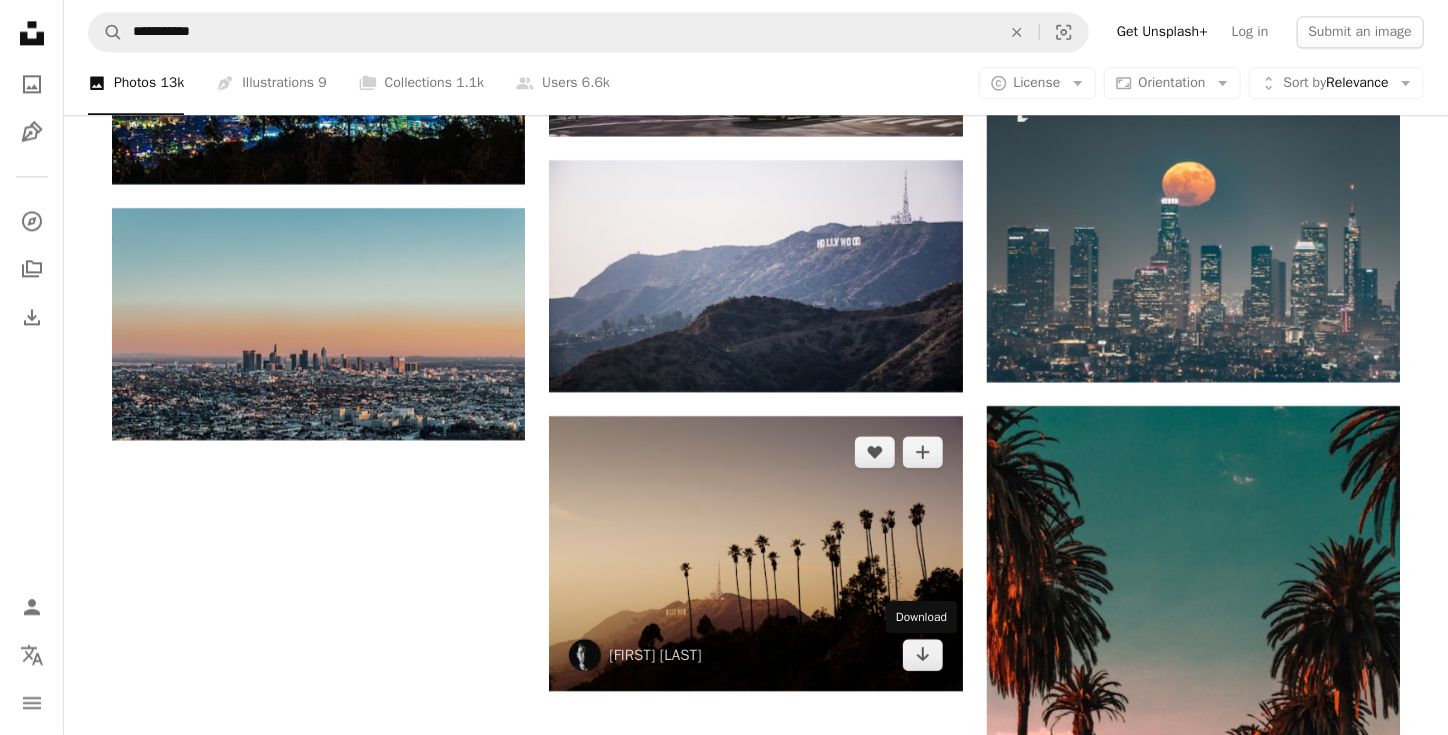 scroll, scrollTop: 2435, scrollLeft: 0, axis: vertical 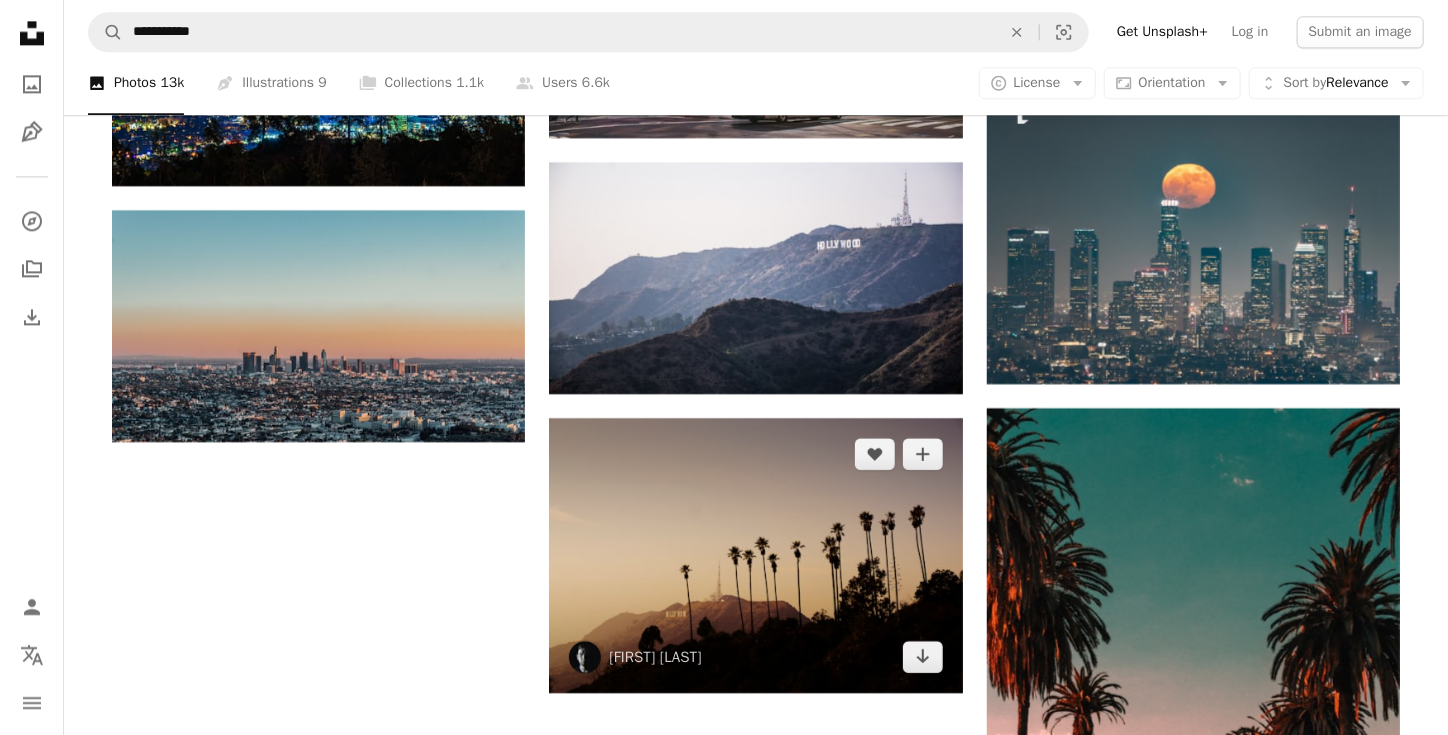 click at bounding box center [755, 555] 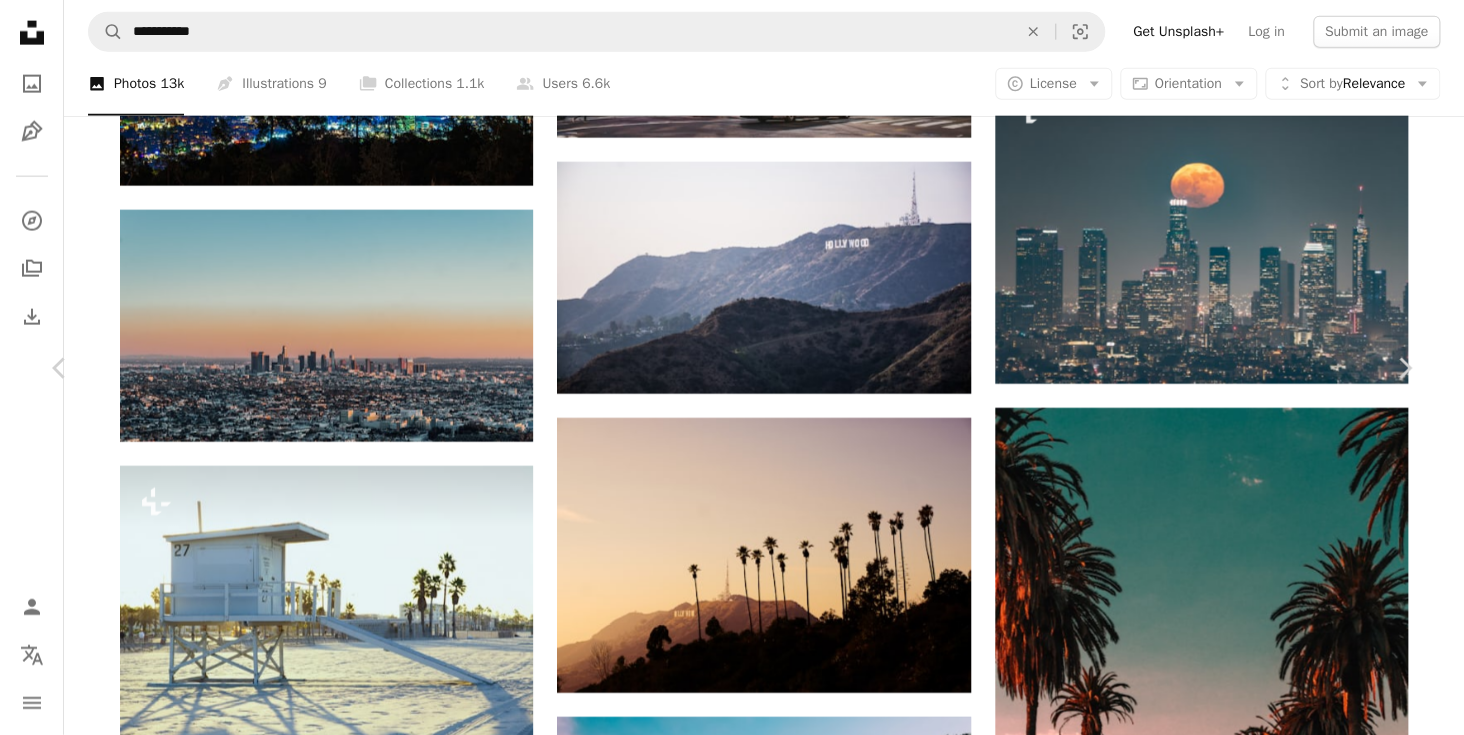 click on "Chevron down" 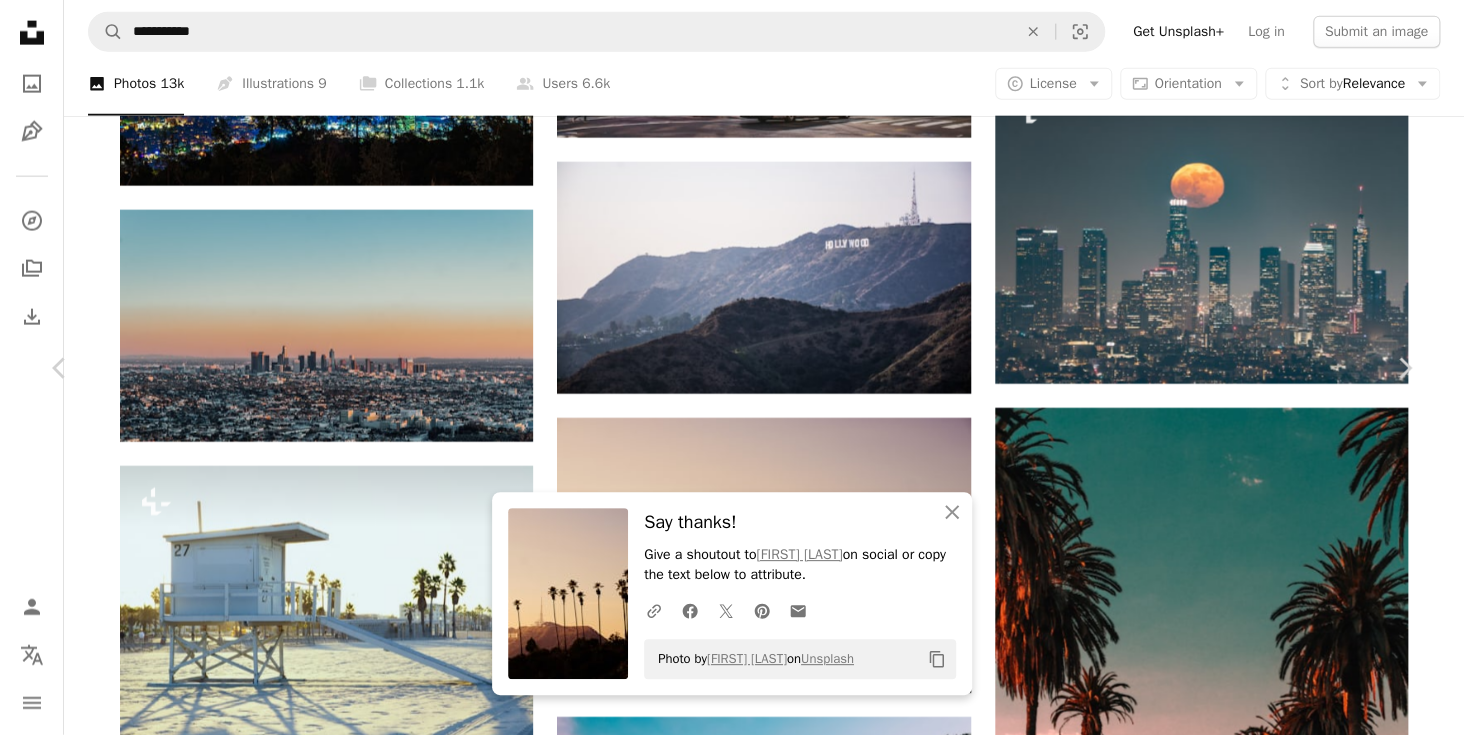 click on "An X shape" at bounding box center [20, 20] 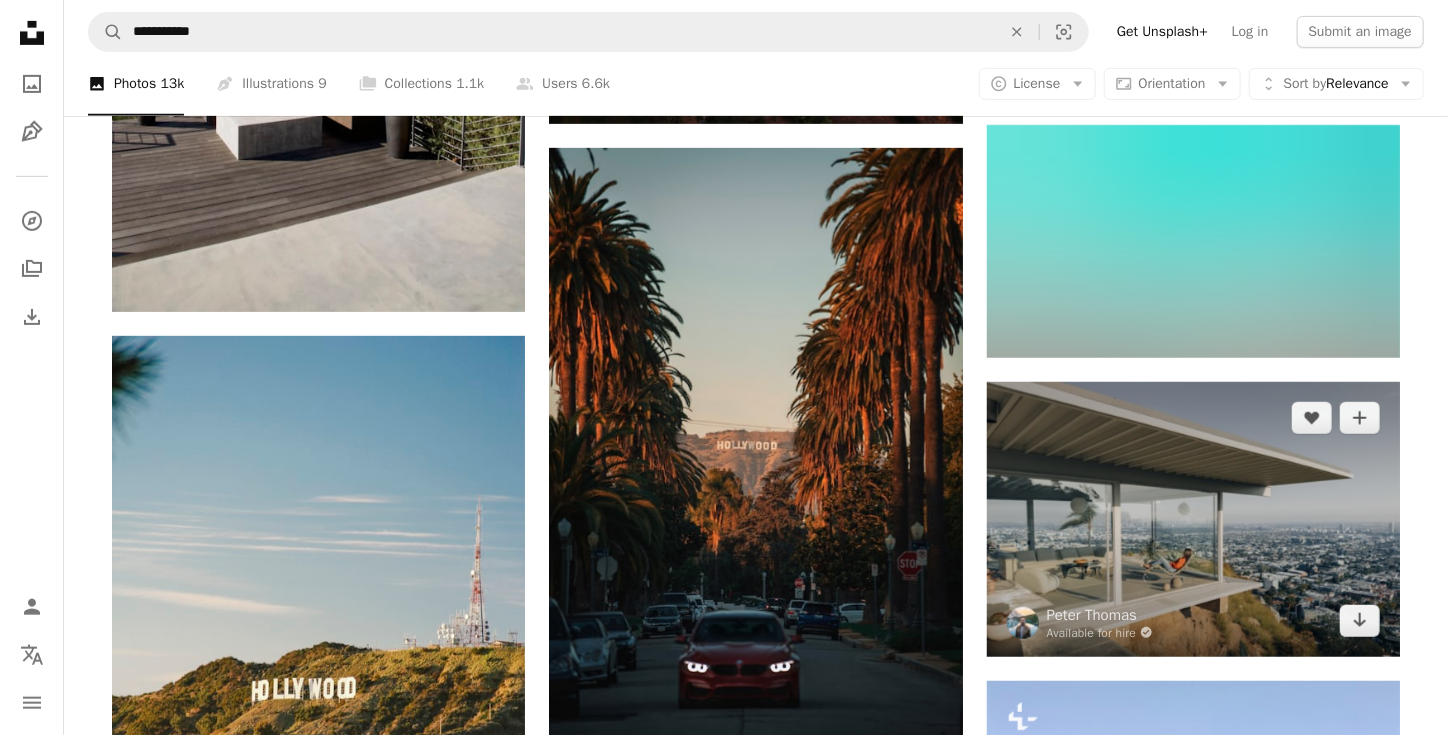 scroll, scrollTop: 4236, scrollLeft: 0, axis: vertical 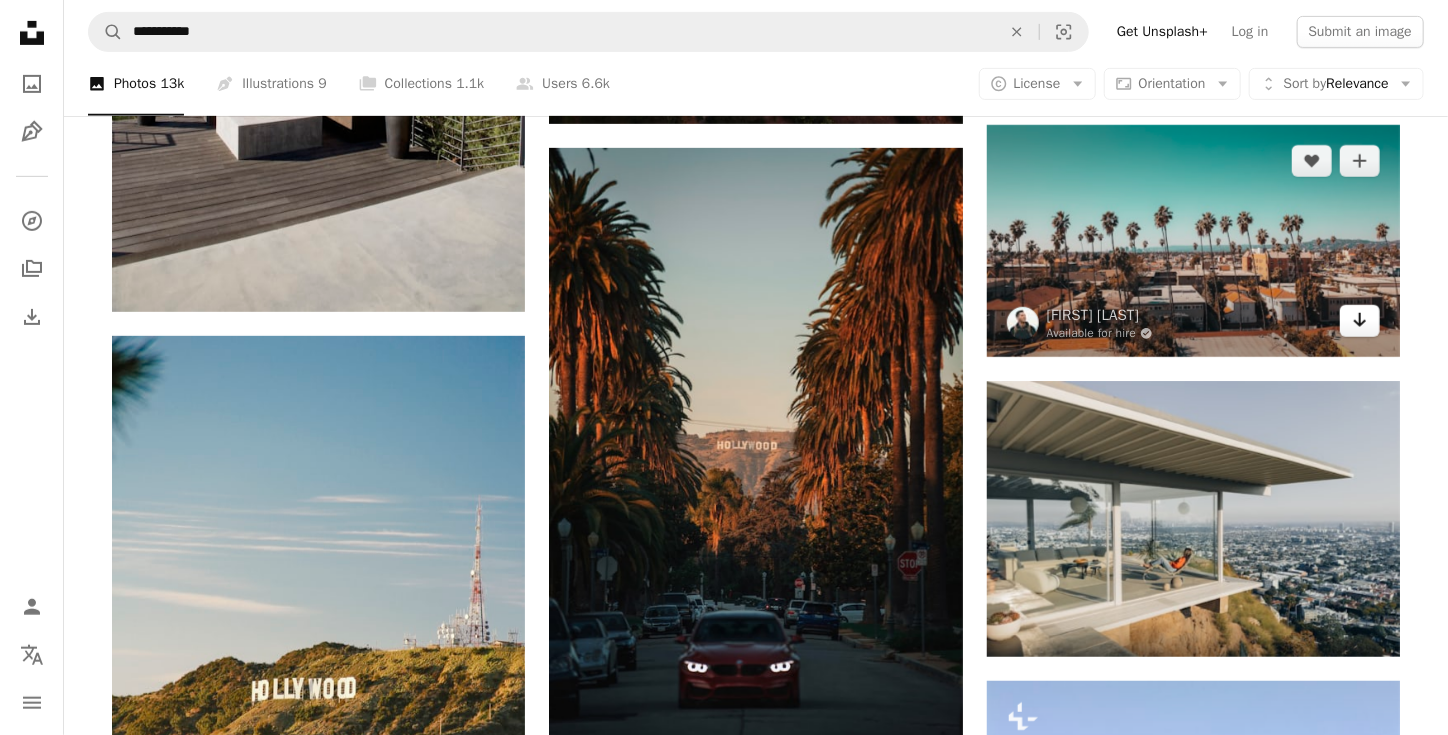 click on "Arrow pointing down" 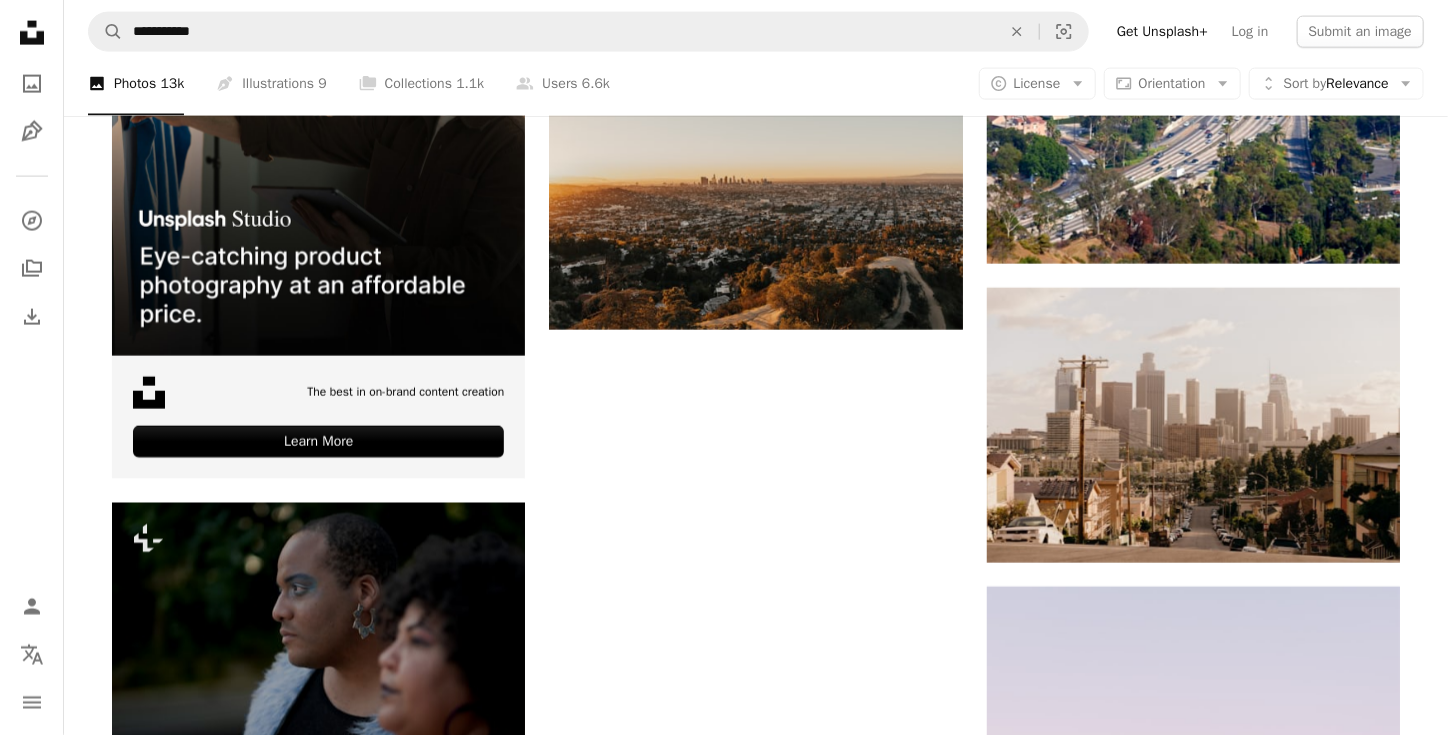 scroll, scrollTop: 5187, scrollLeft: 0, axis: vertical 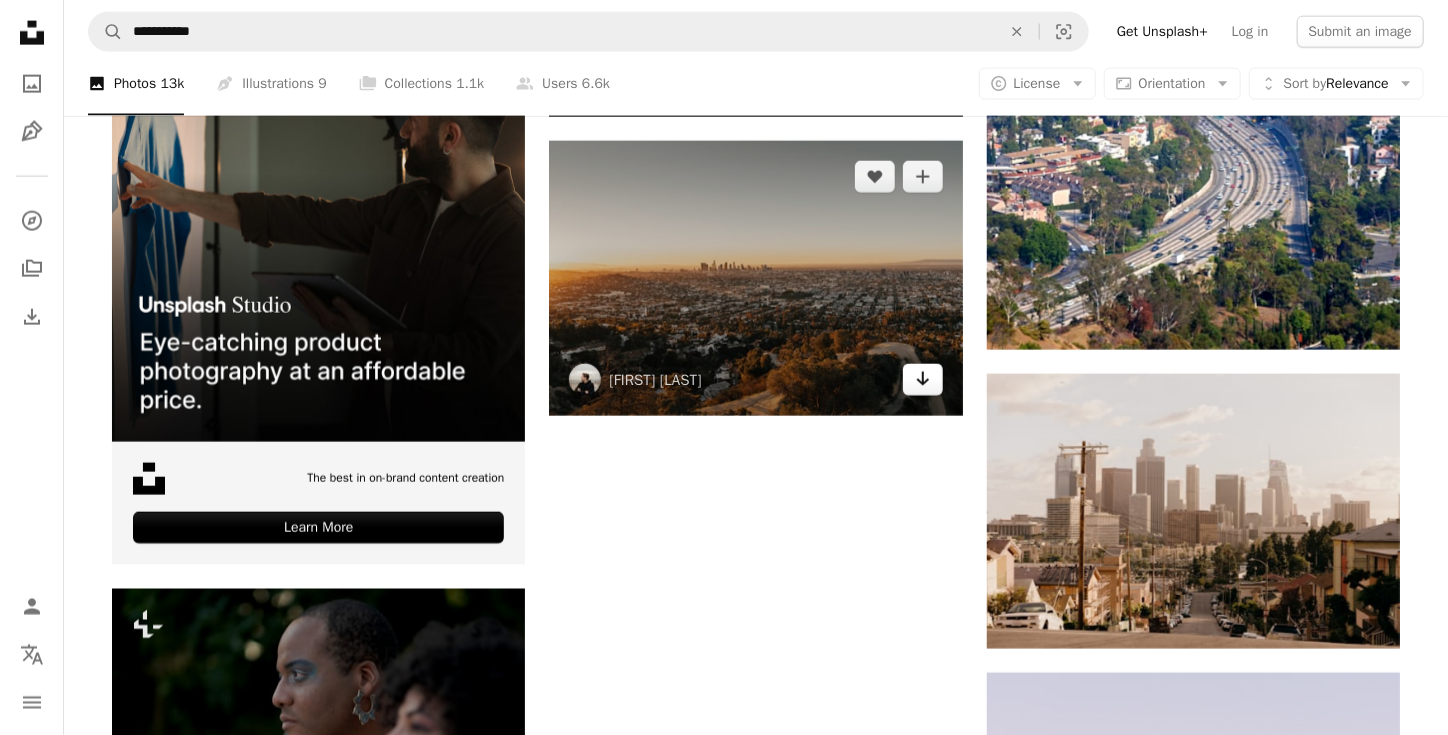 click on "Arrow pointing down" 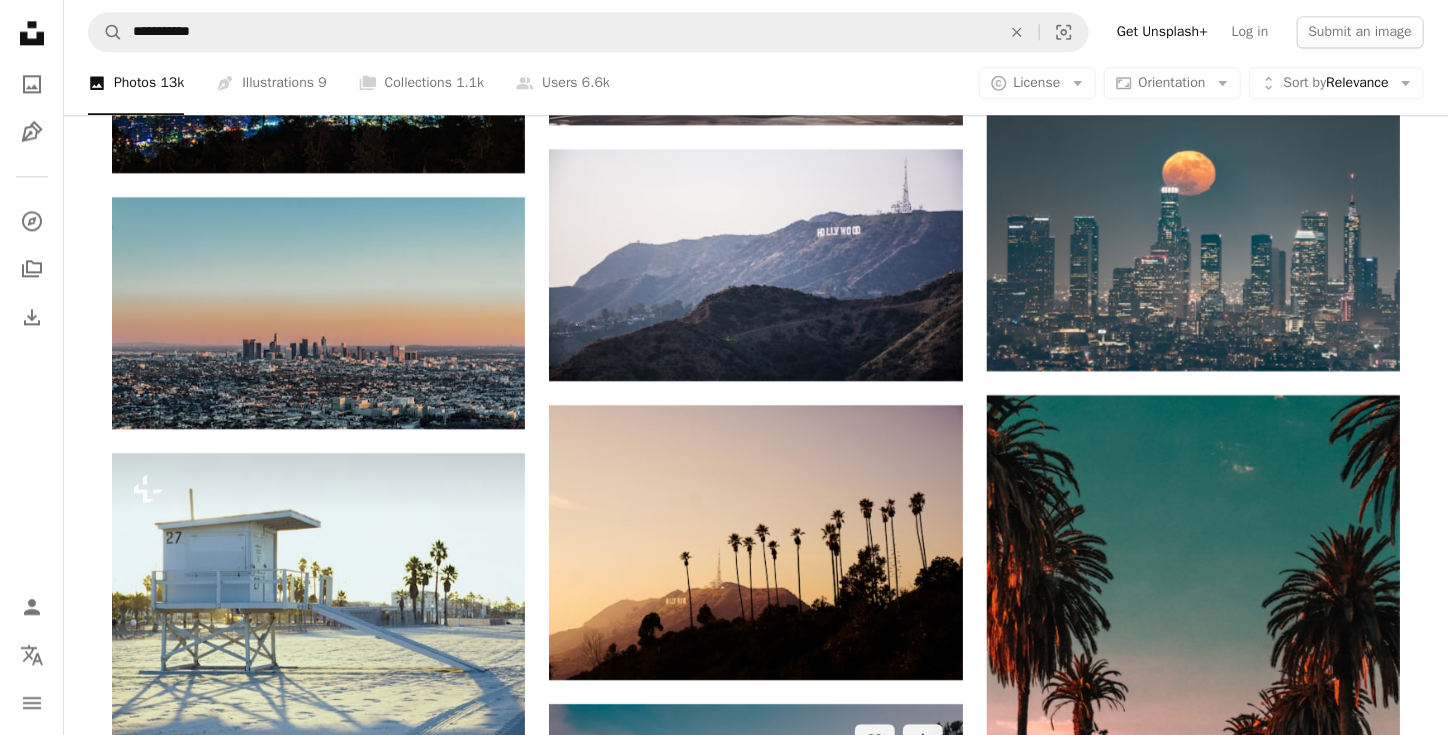 scroll, scrollTop: 2431, scrollLeft: 0, axis: vertical 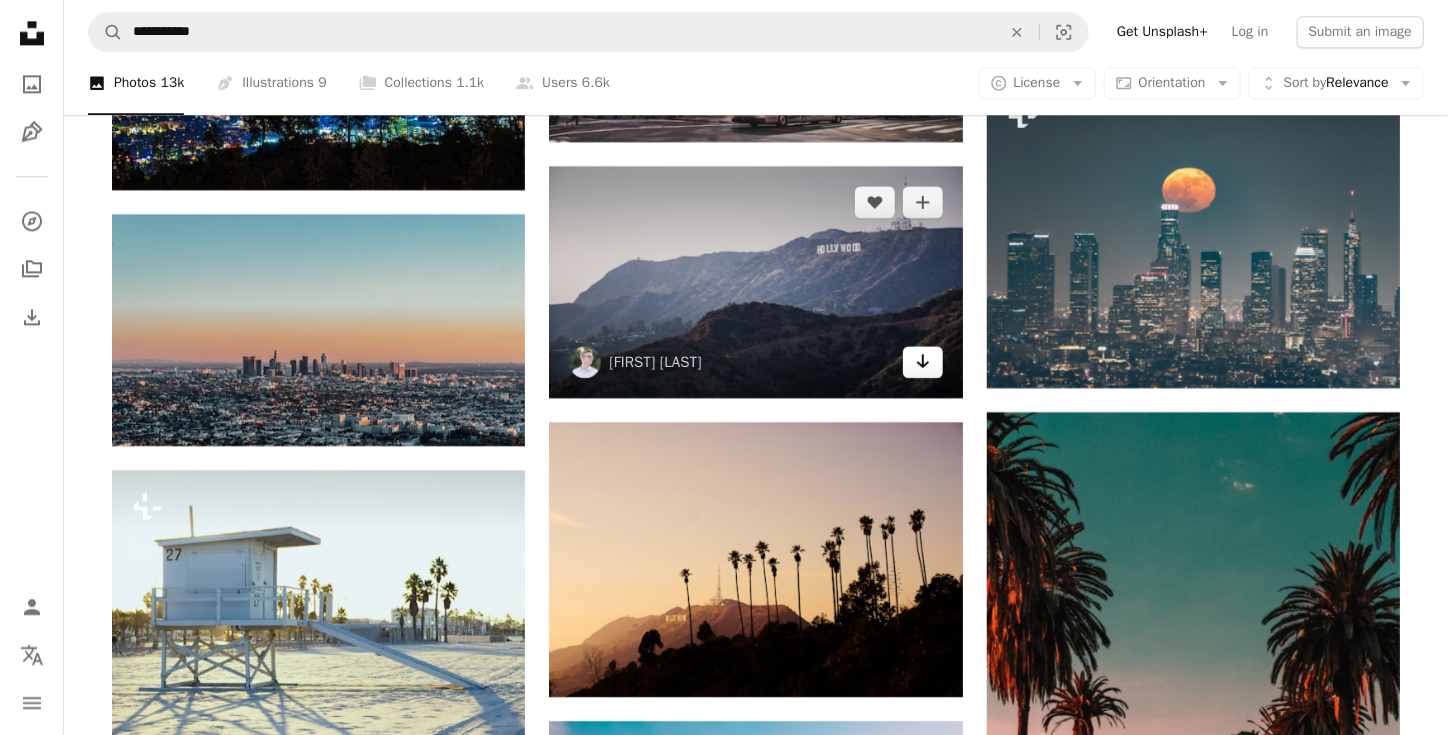 click 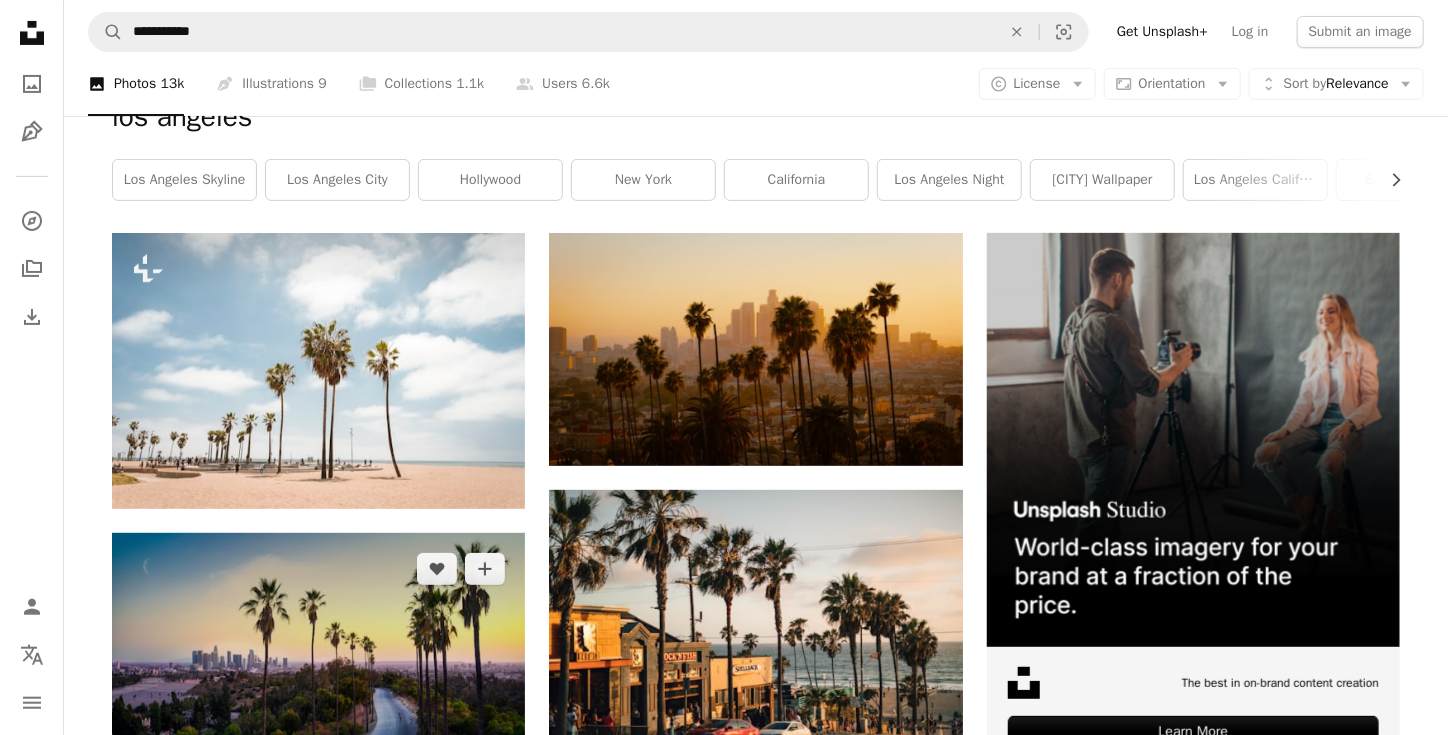 scroll, scrollTop: 265, scrollLeft: 0, axis: vertical 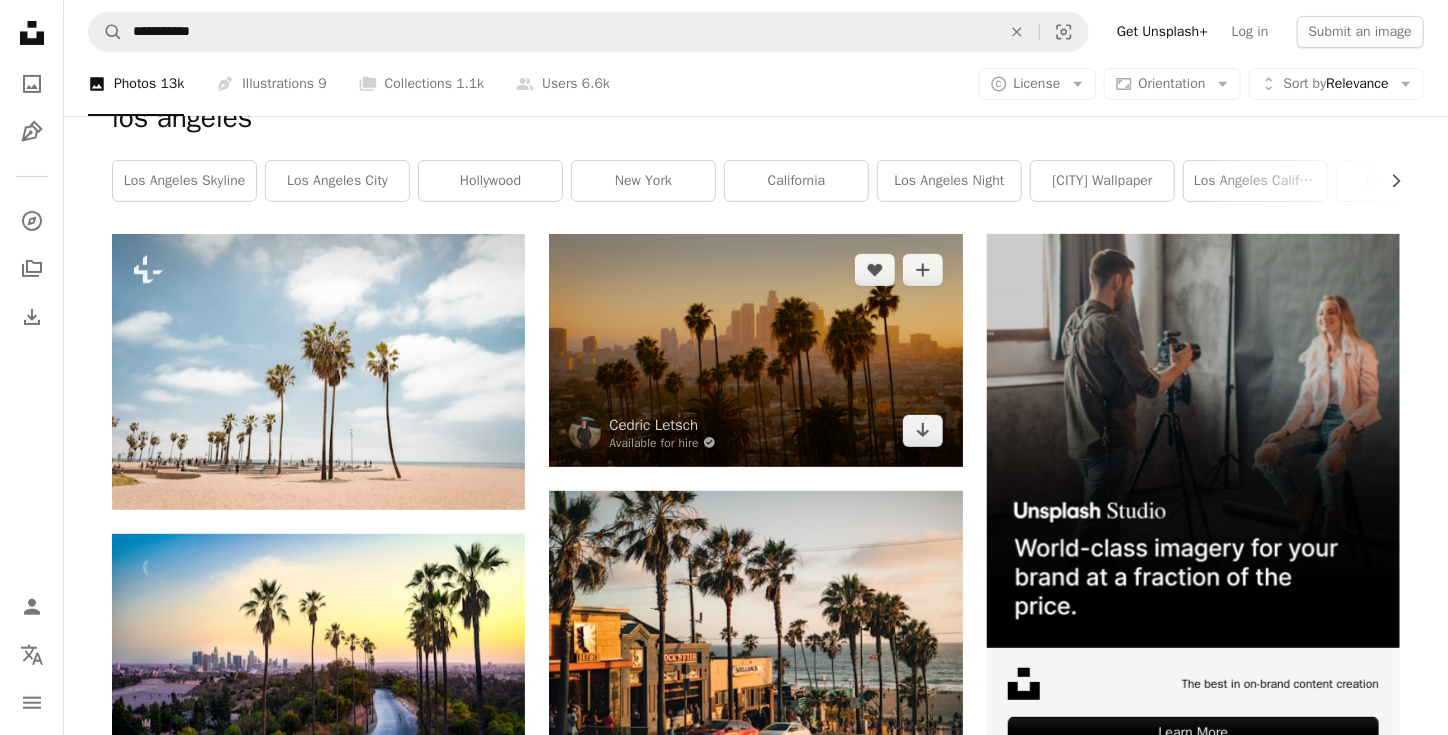 click at bounding box center [755, 350] 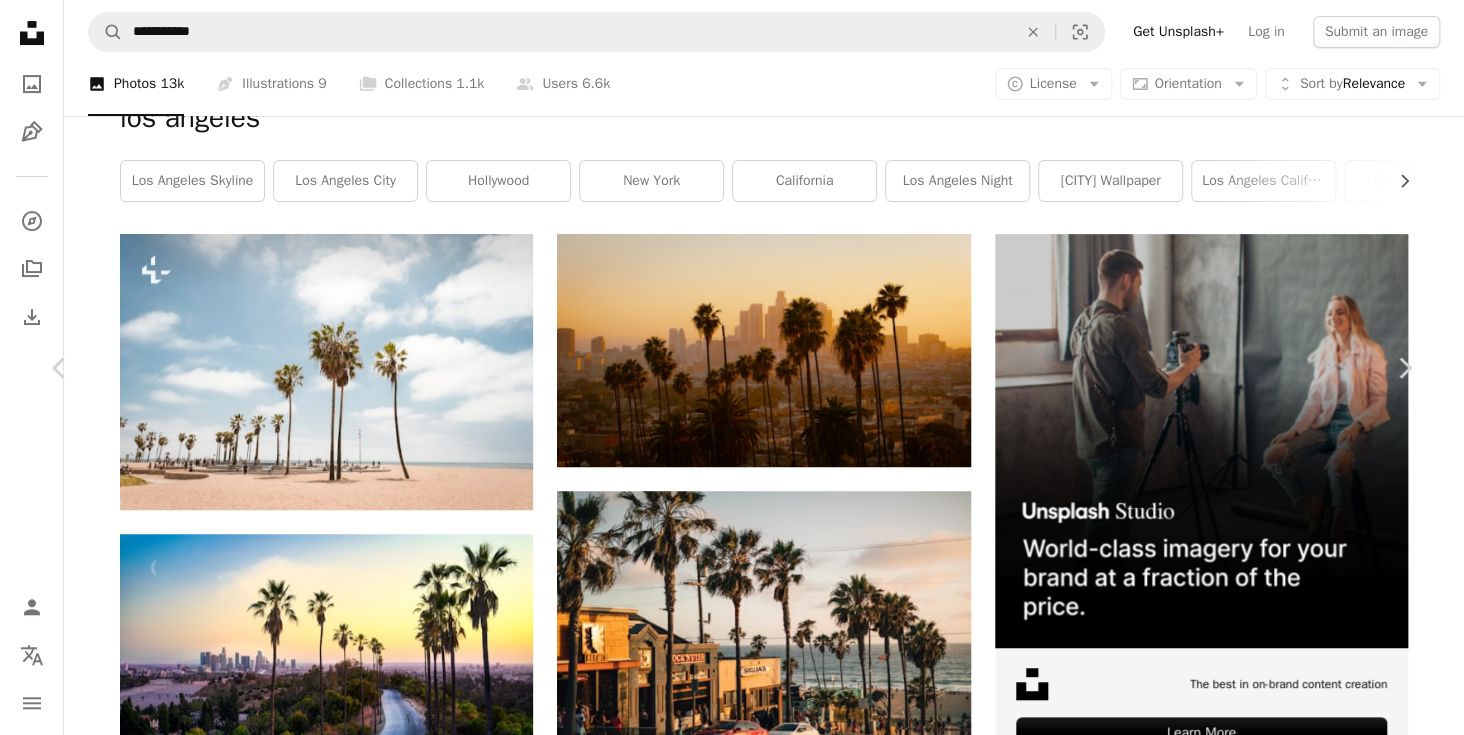 click on "Chevron down" 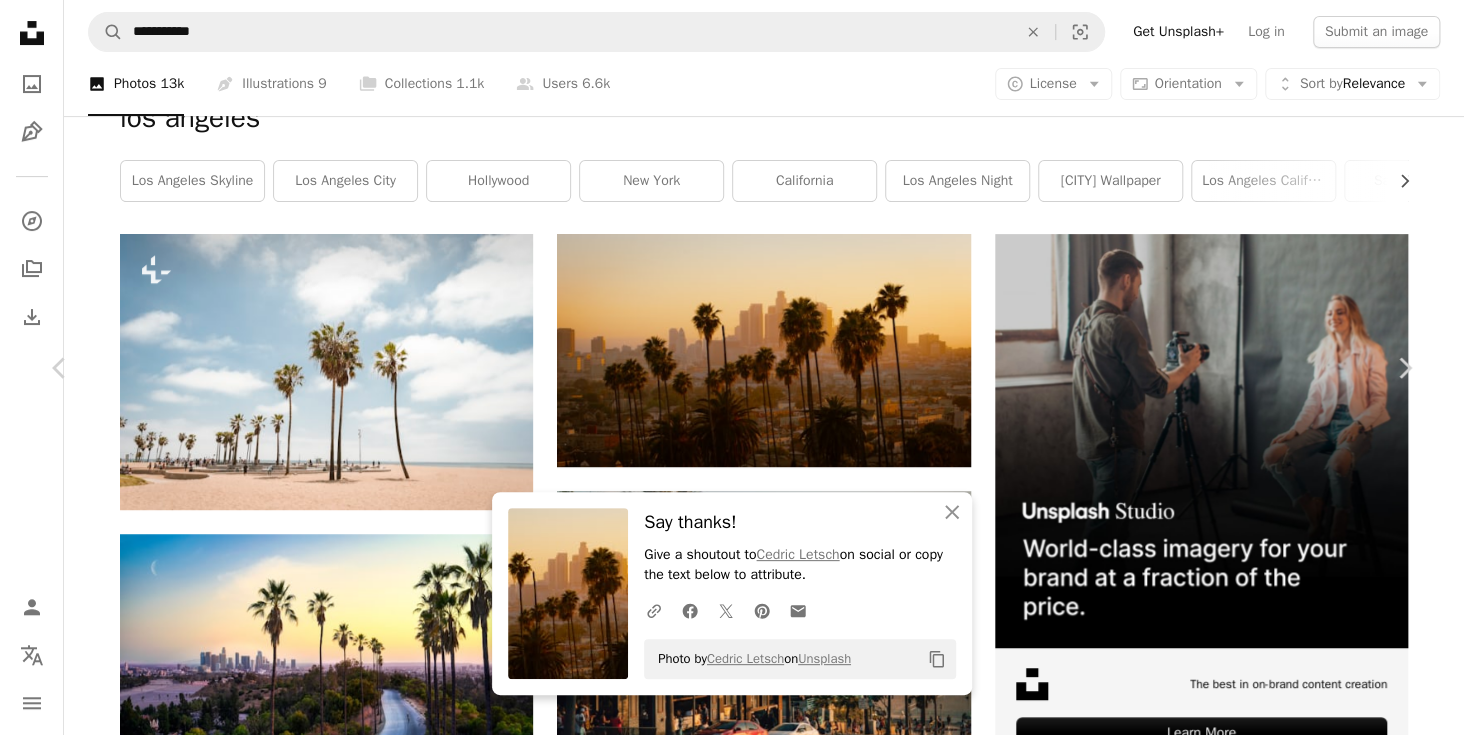 click on "An X shape" at bounding box center (20, 20) 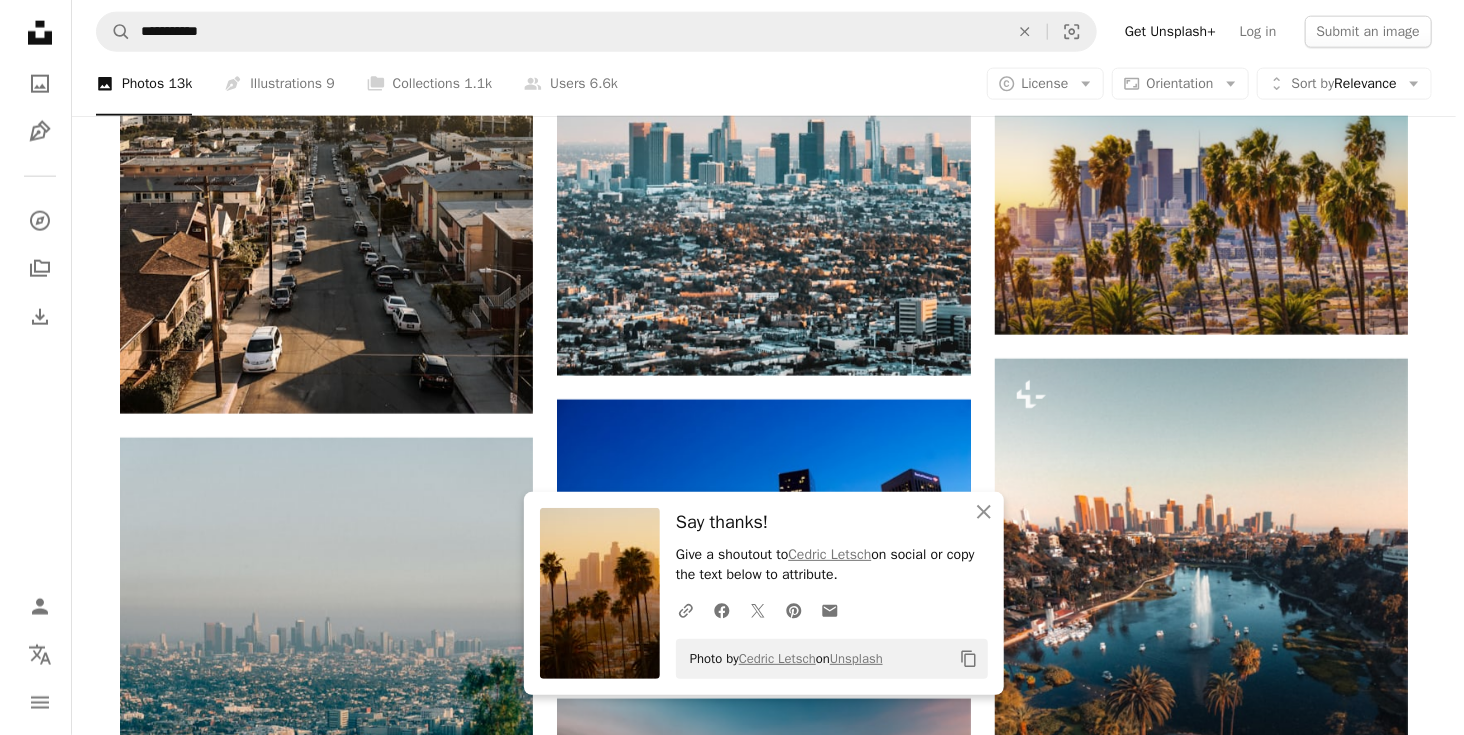 scroll, scrollTop: 1314, scrollLeft: 0, axis: vertical 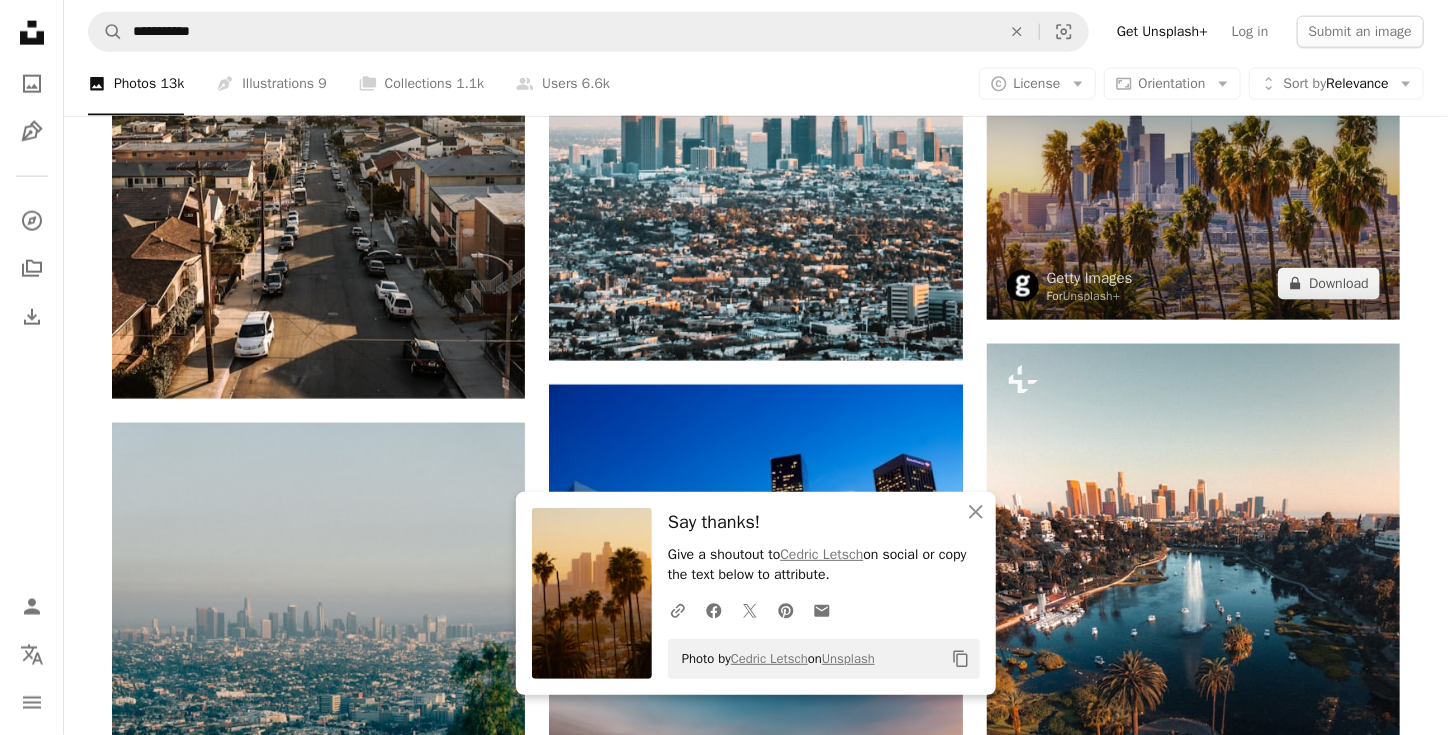 click at bounding box center (1193, 182) 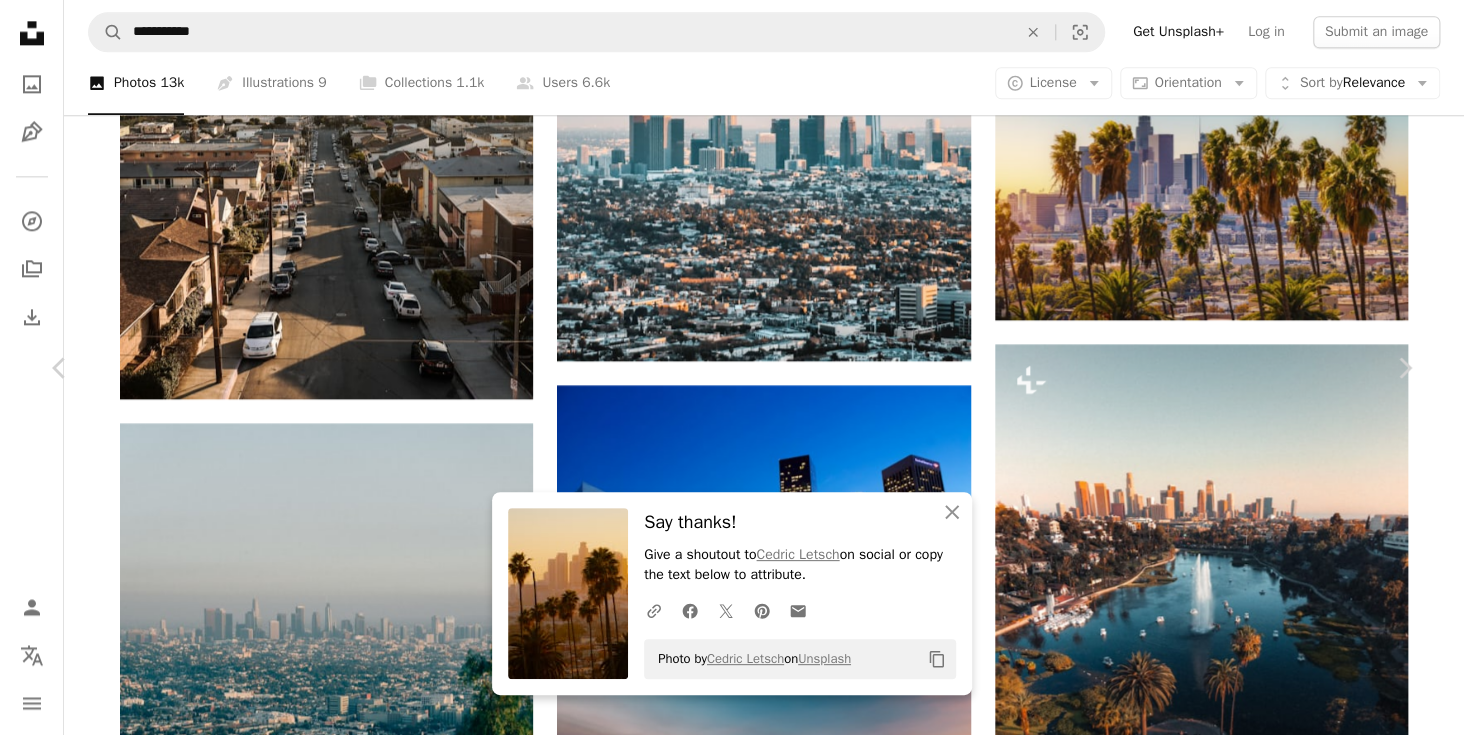 click on "Edit image   Plus sign for Unsplash+" at bounding box center (1138, 6162) 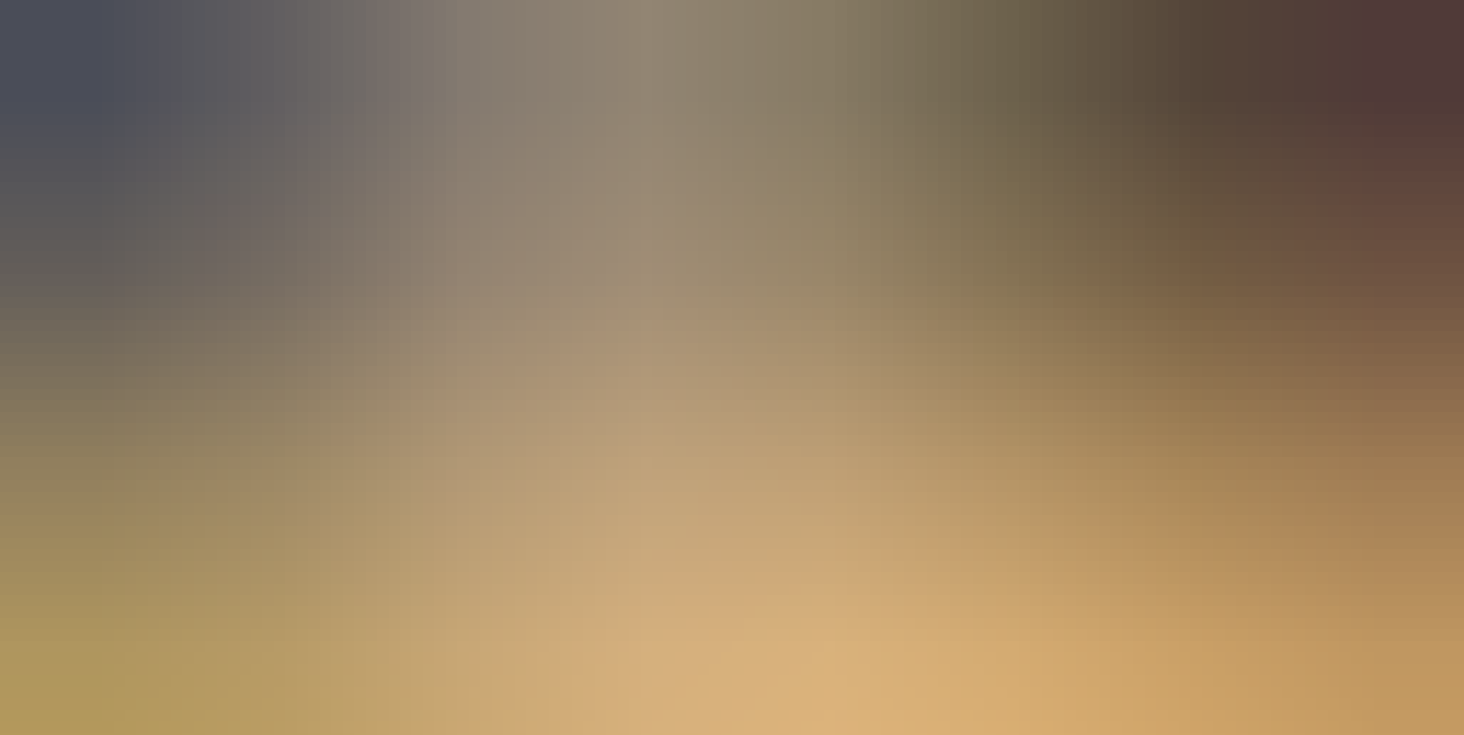 scroll, scrollTop: 106, scrollLeft: 0, axis: vertical 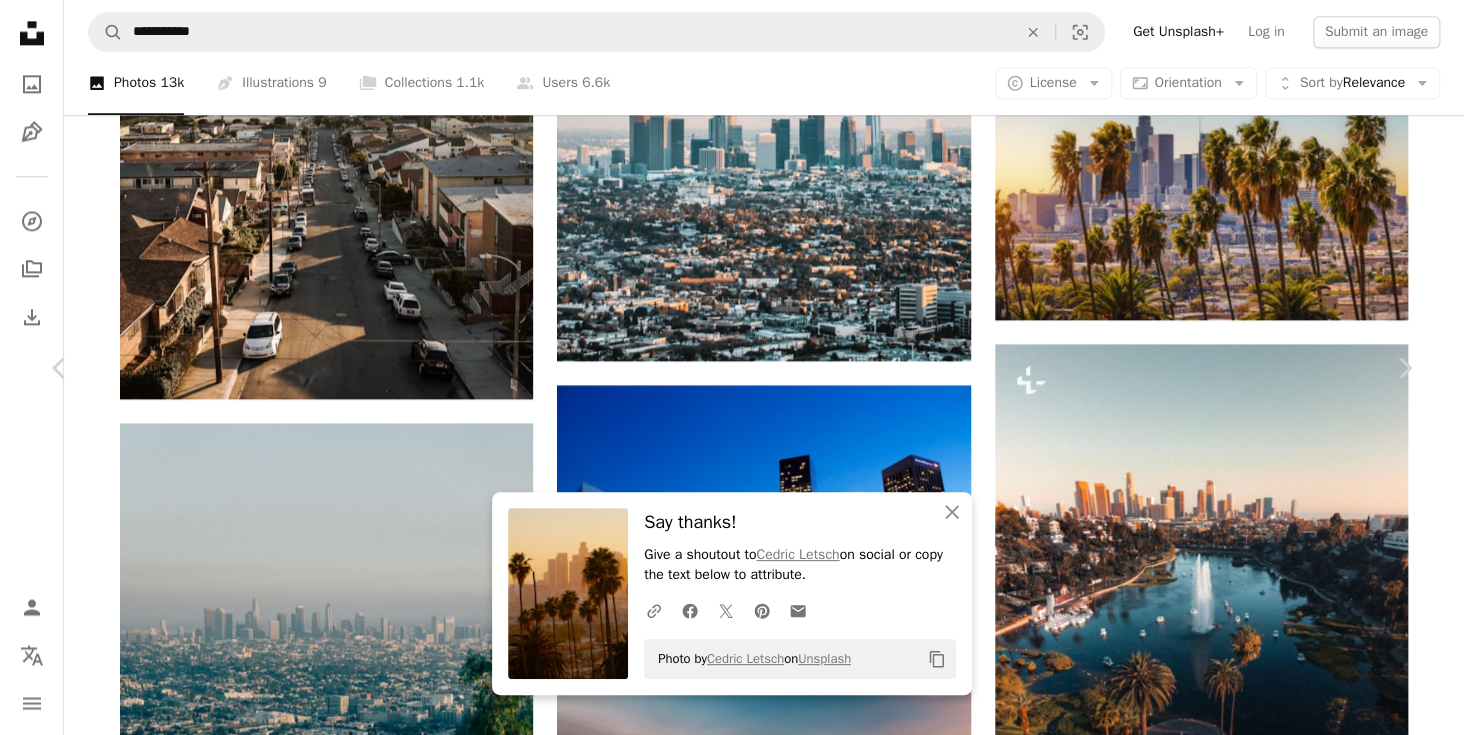 click on "An X shape" at bounding box center [20, 20] 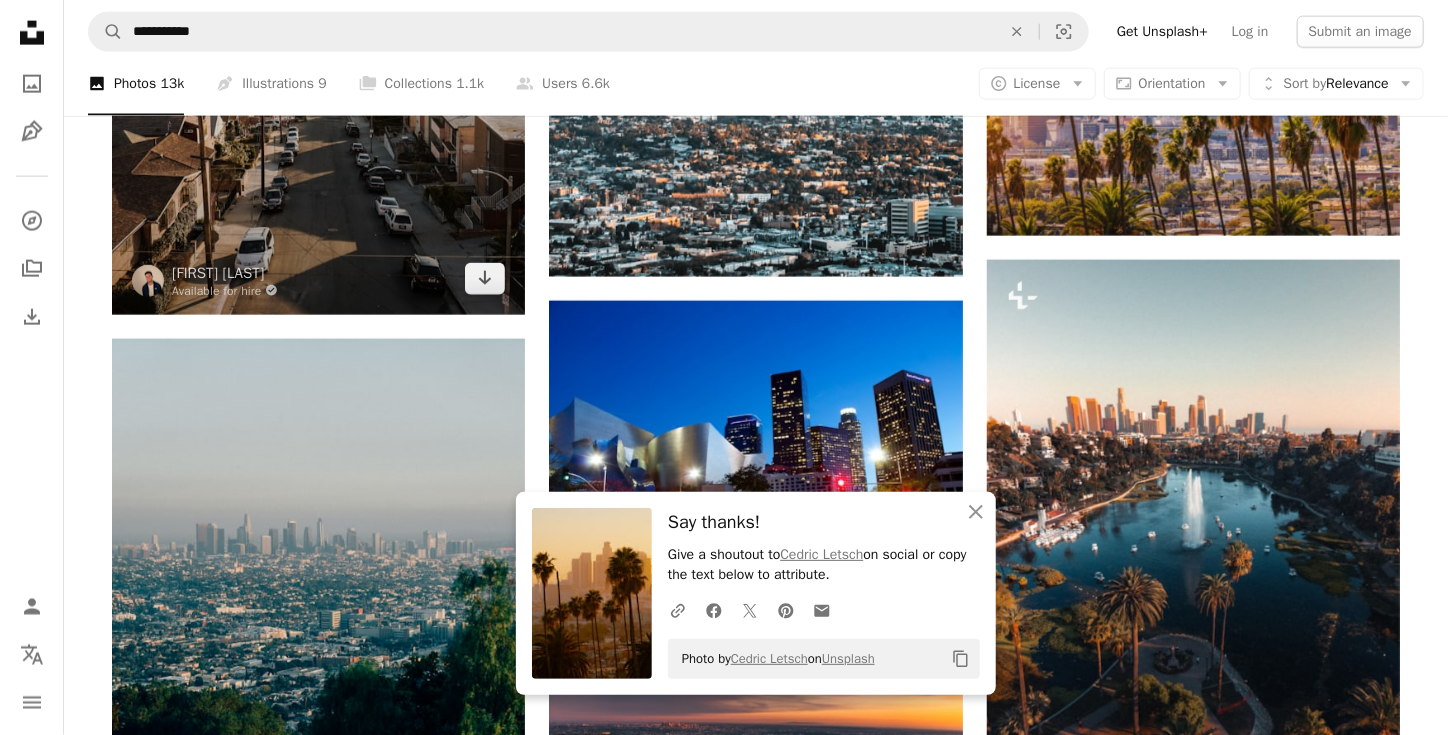 scroll, scrollTop: 1456, scrollLeft: 0, axis: vertical 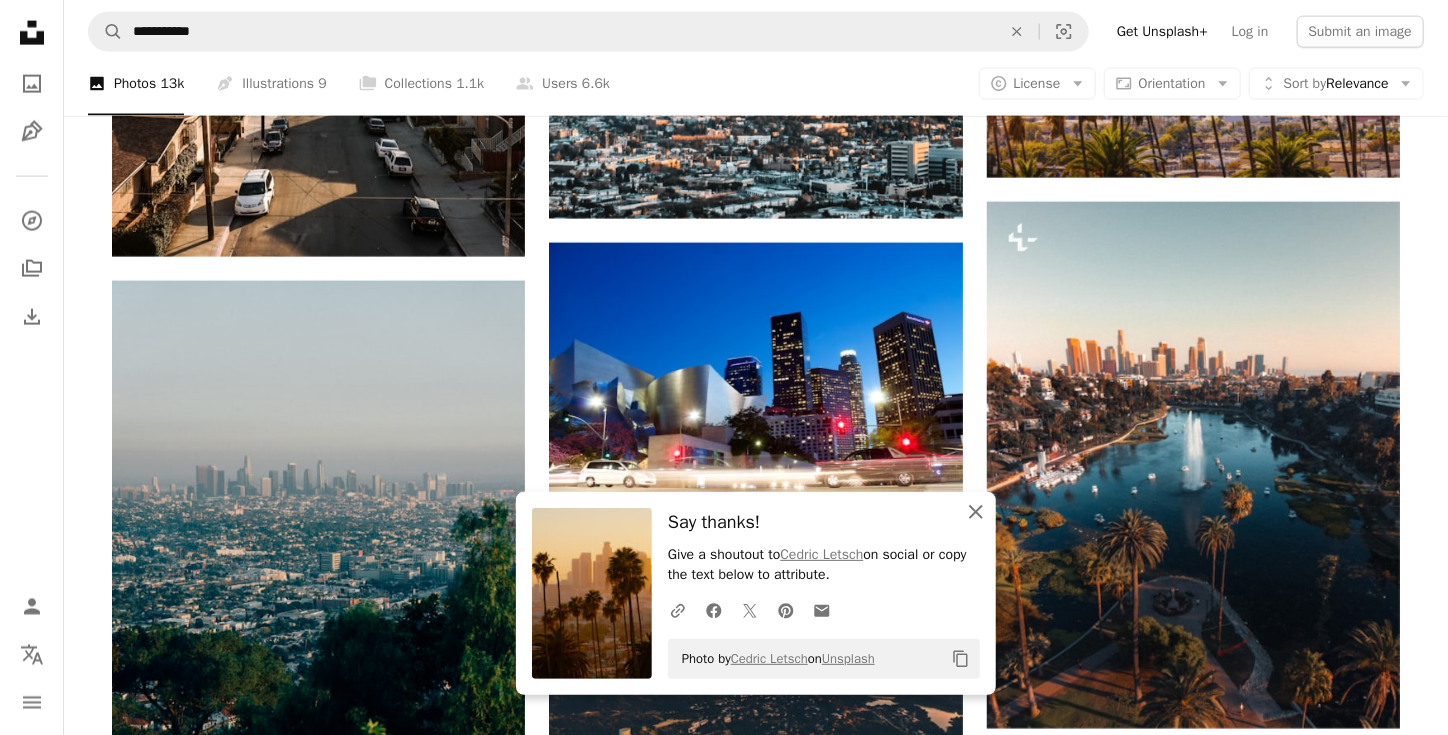 click on "An X shape" 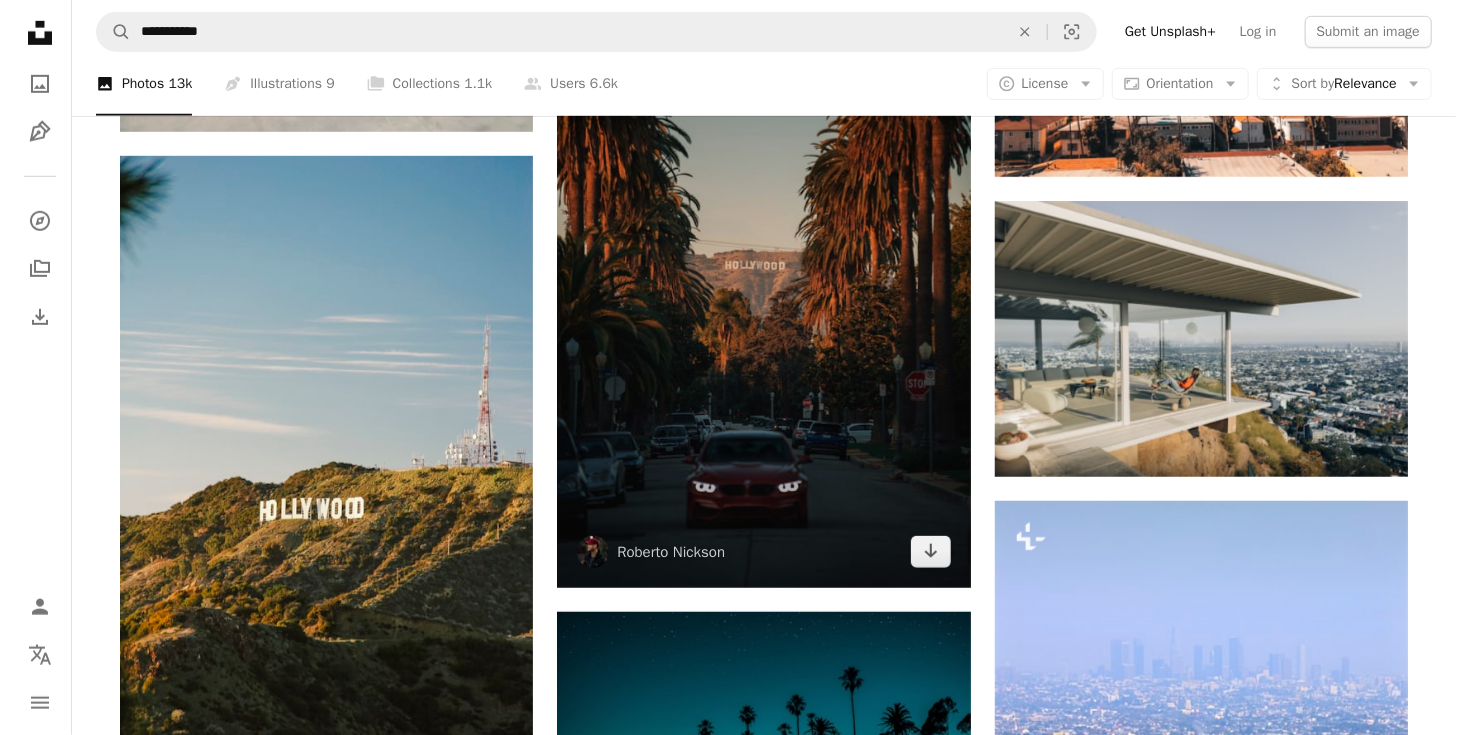 scroll, scrollTop: 4416, scrollLeft: 0, axis: vertical 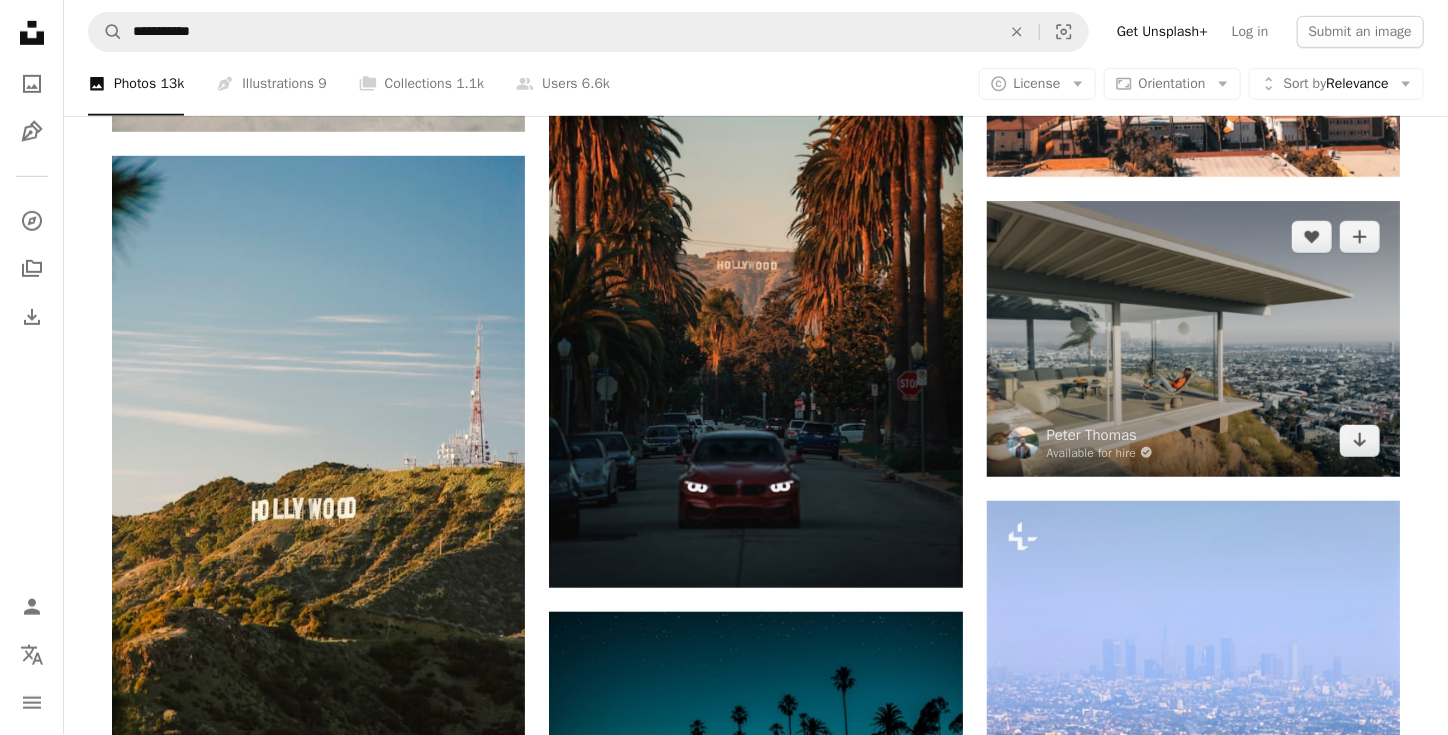 click at bounding box center [1193, 338] 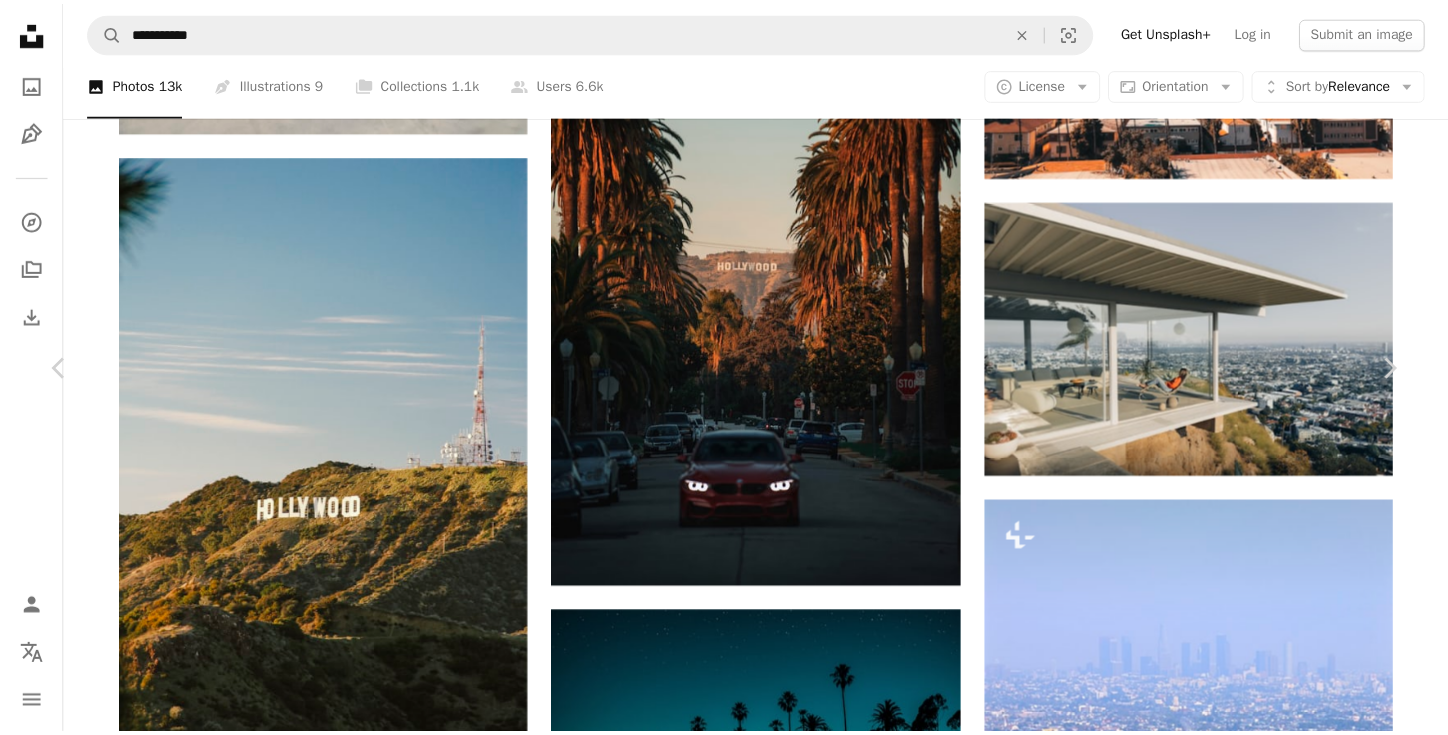 scroll, scrollTop: 2784, scrollLeft: 0, axis: vertical 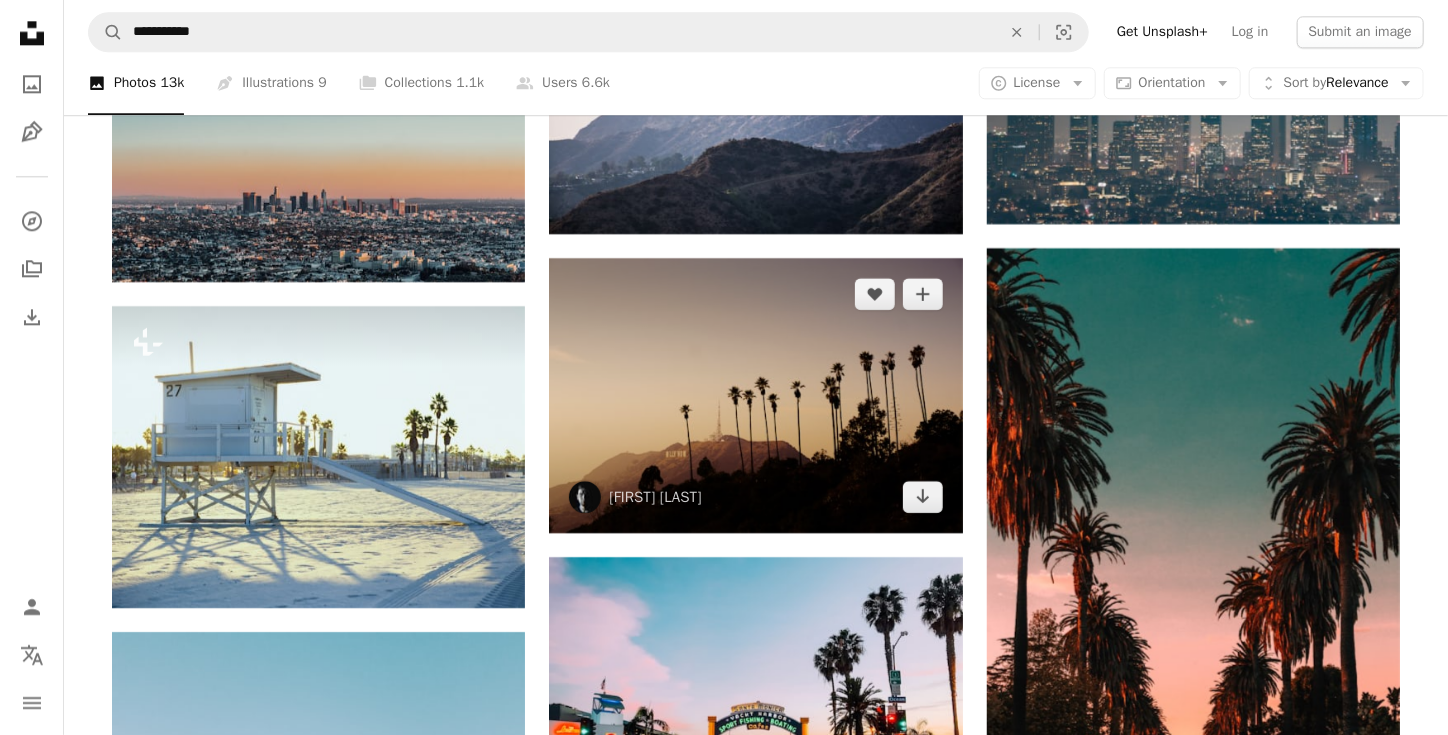 click at bounding box center [755, 395] 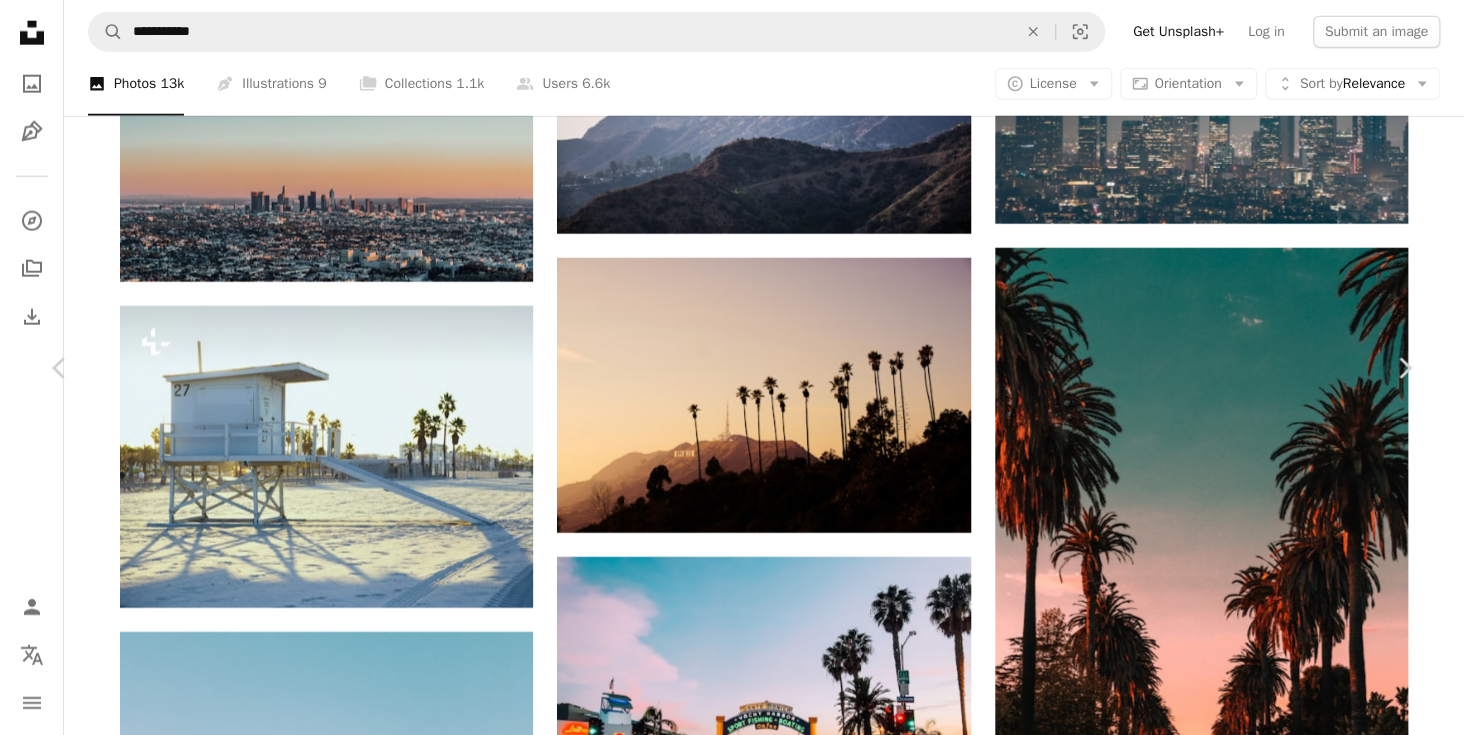 scroll, scrollTop: 1001, scrollLeft: 0, axis: vertical 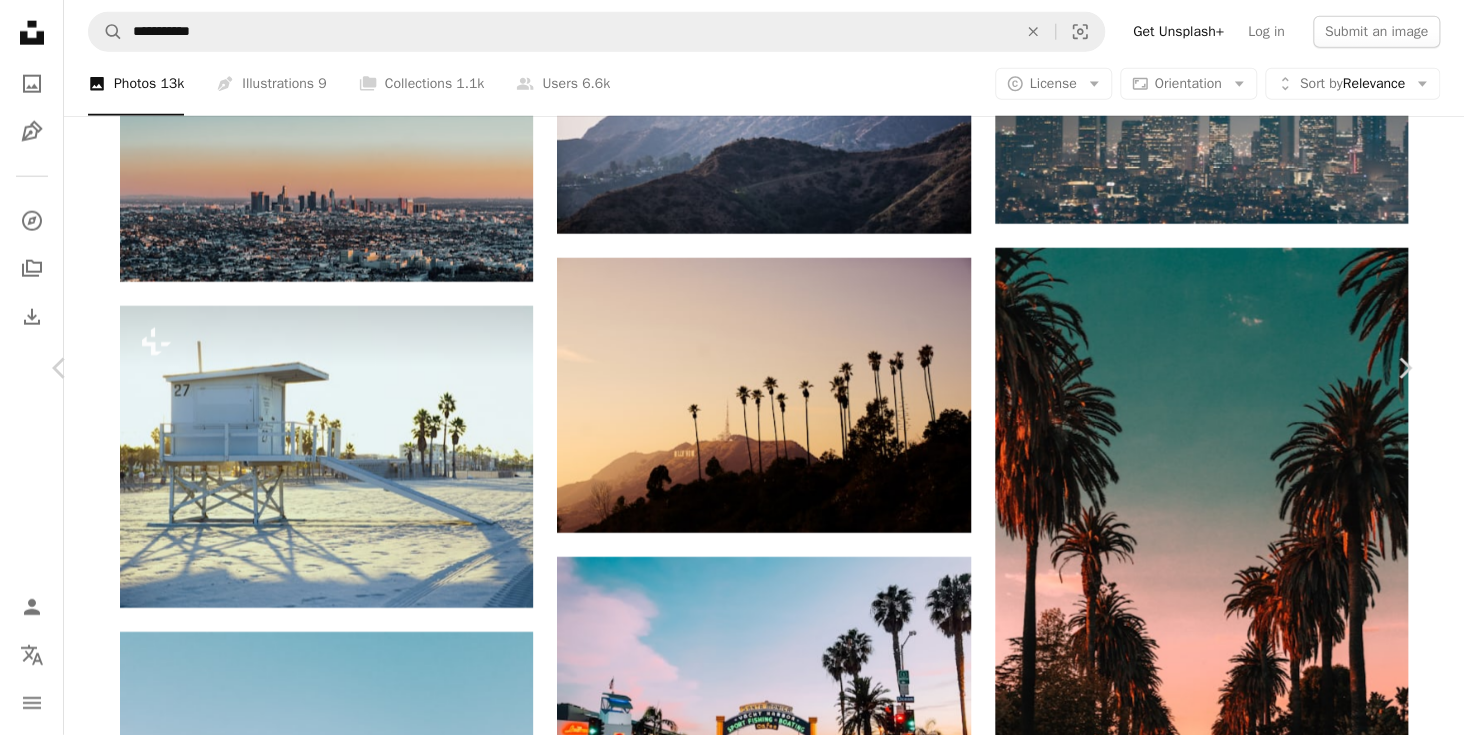 click on "Chevron down" 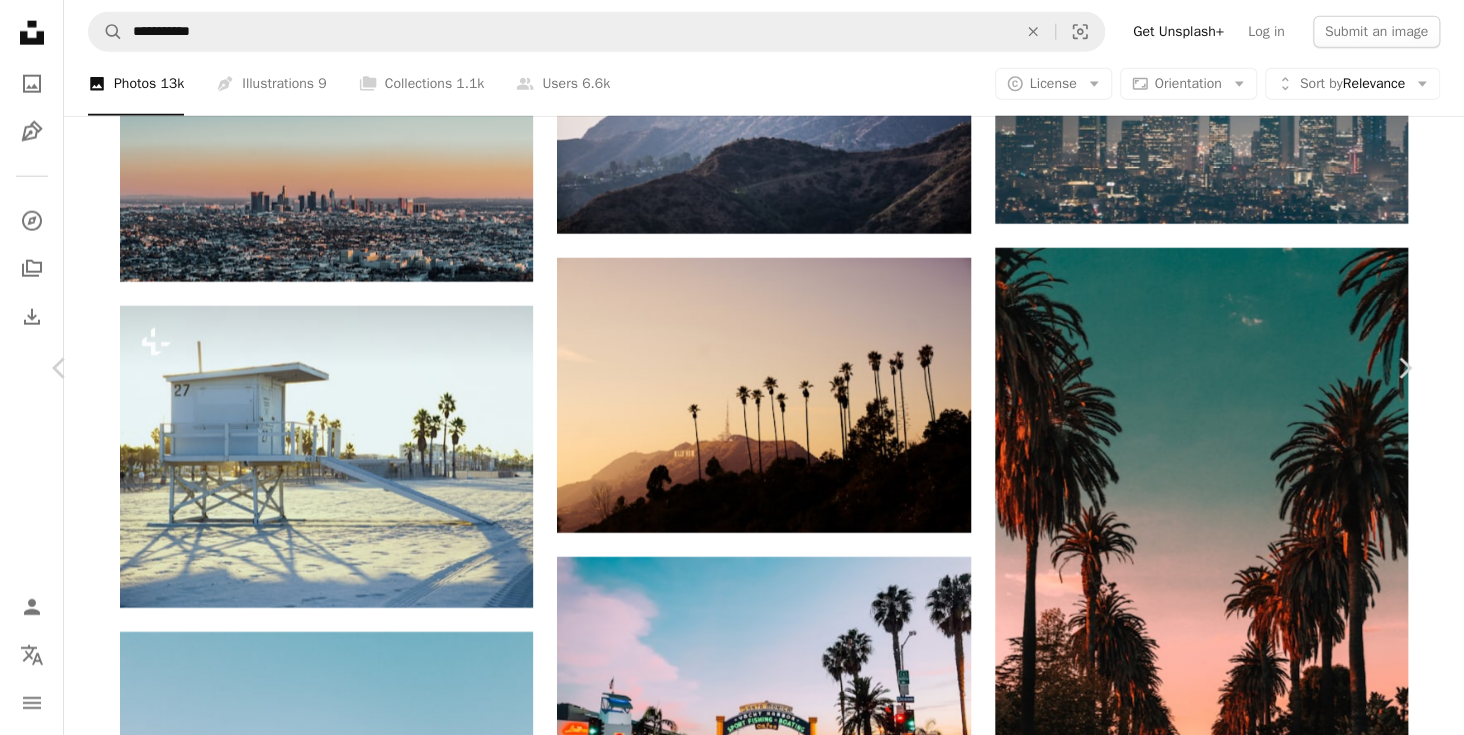 click on "Chevron down" 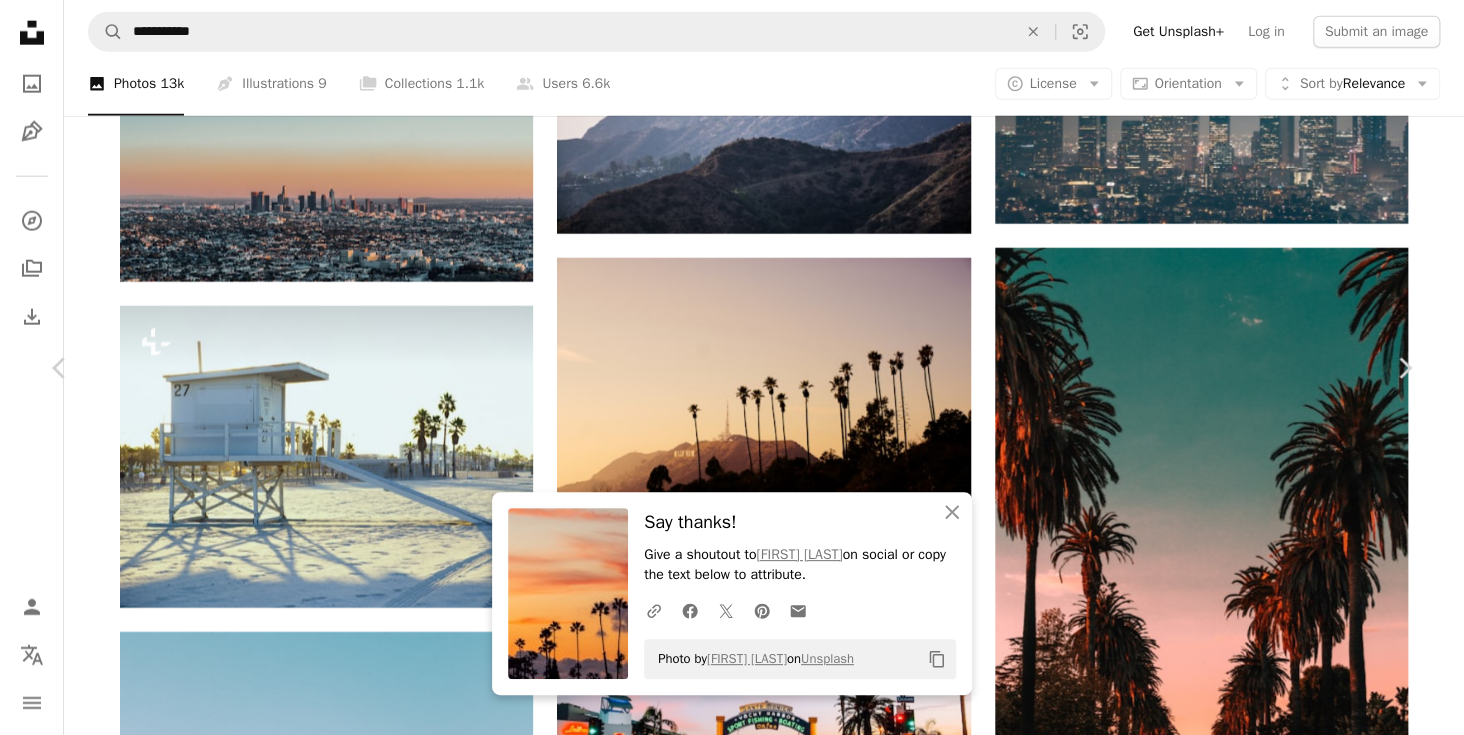 click on "An X shape" at bounding box center [20, 20] 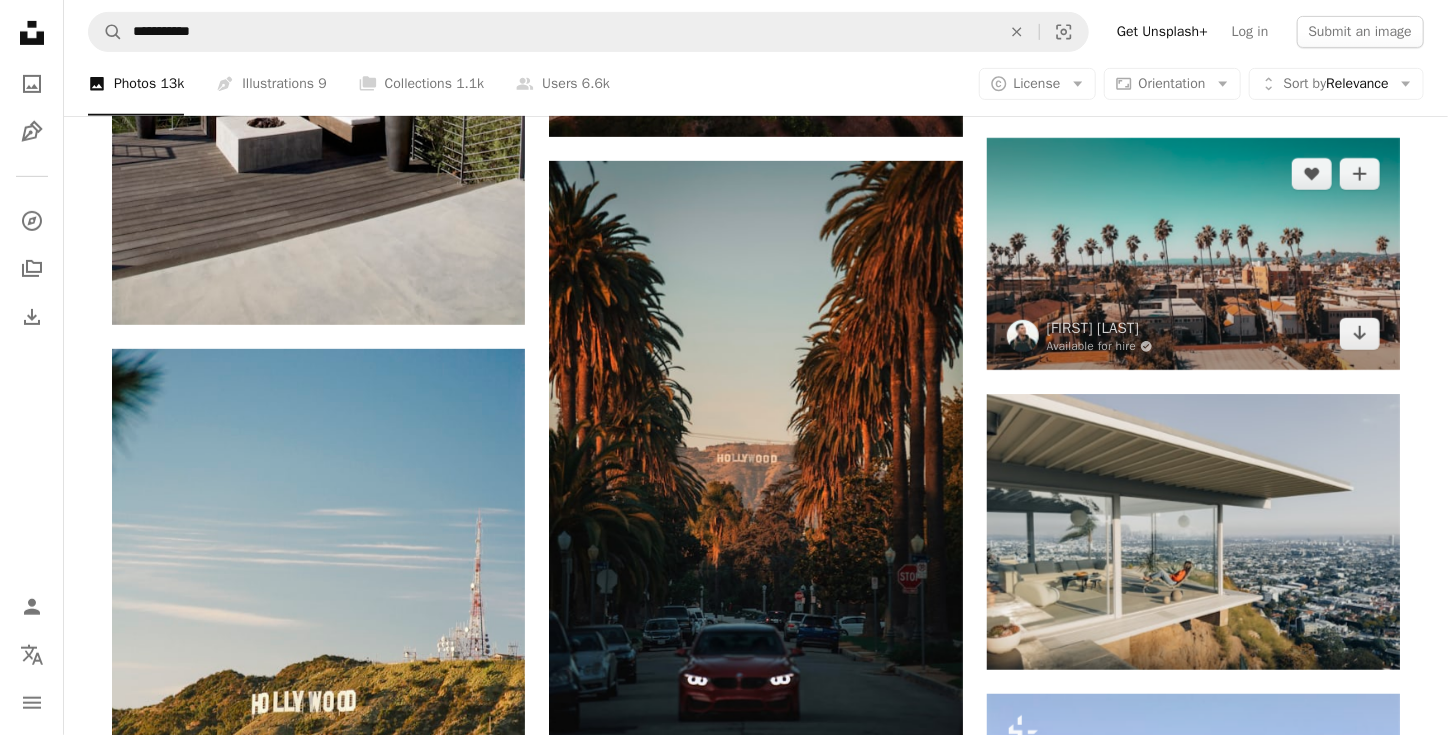 scroll, scrollTop: 4221, scrollLeft: 0, axis: vertical 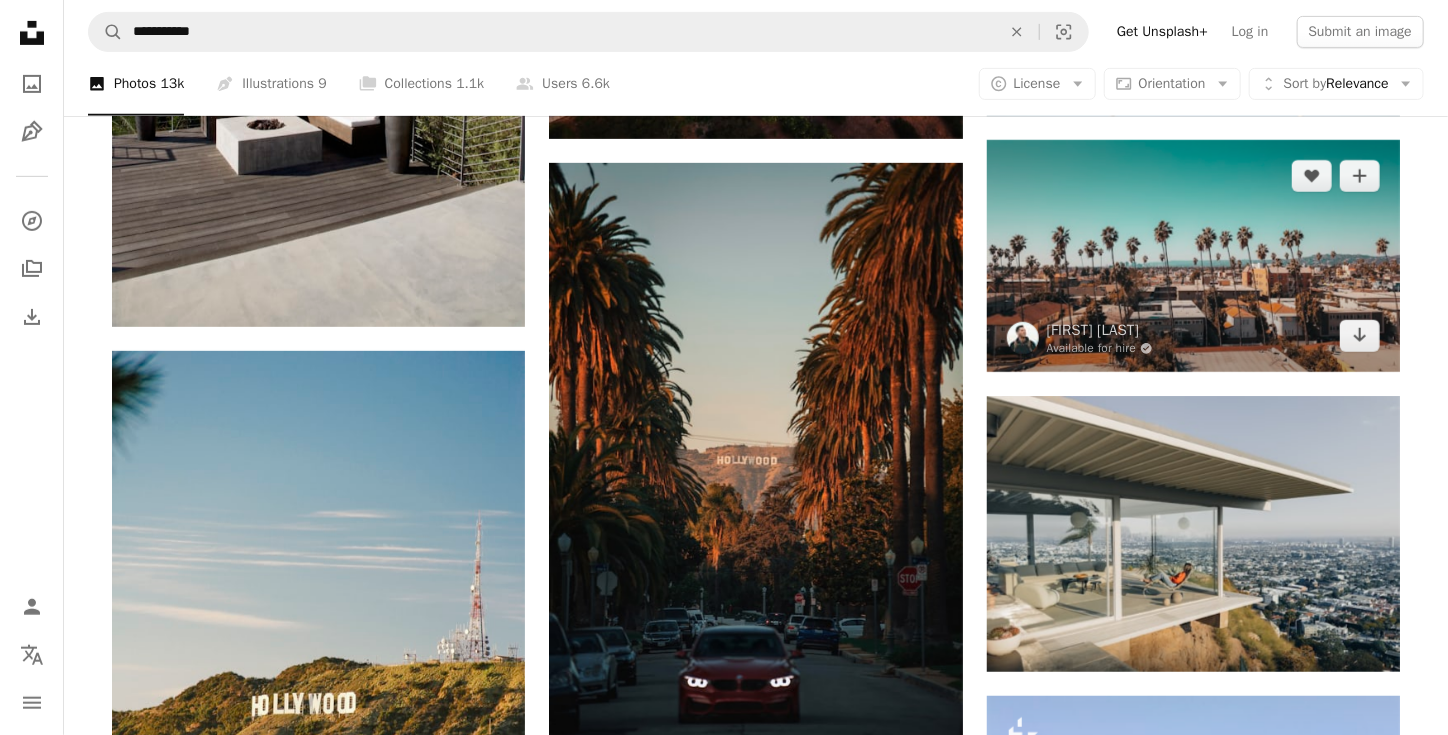 click at bounding box center [1193, 256] 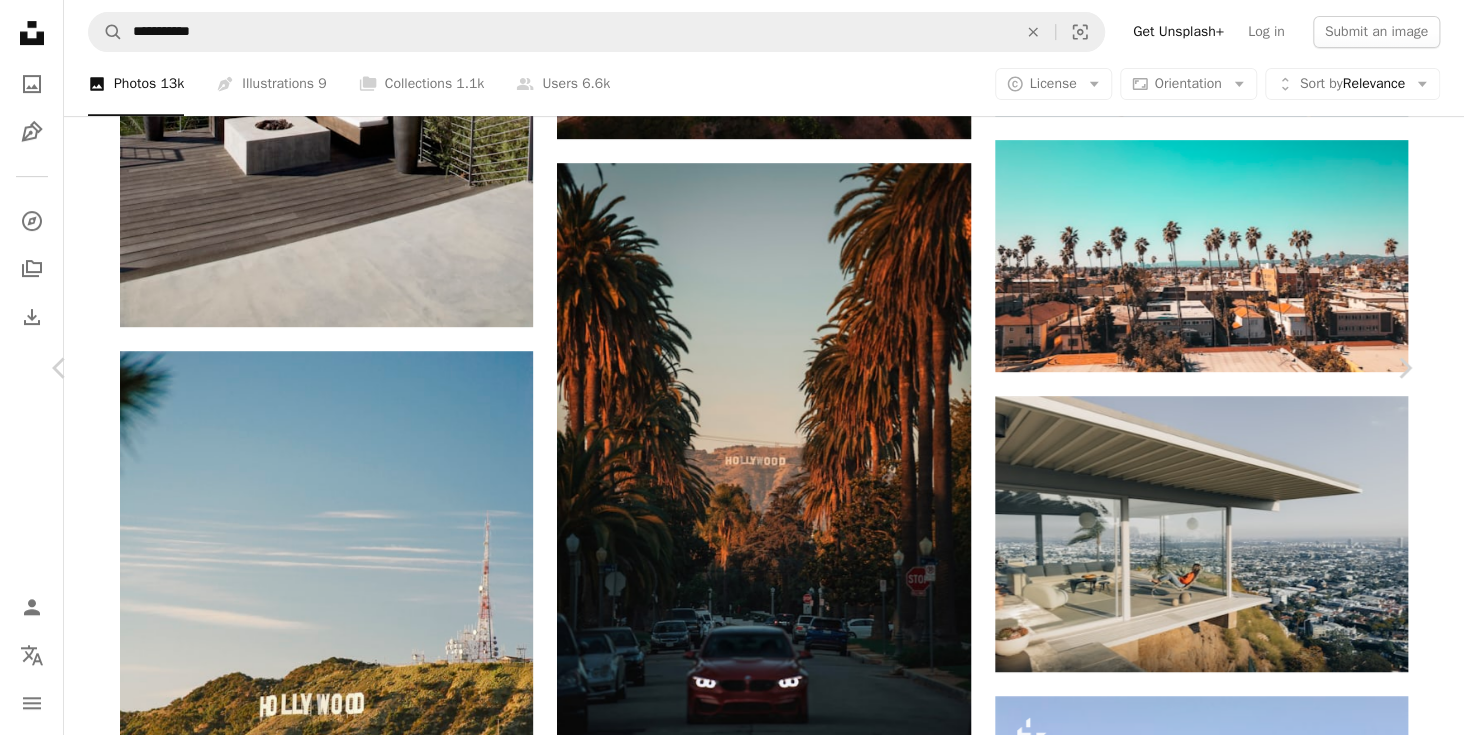 click on "Chevron down" 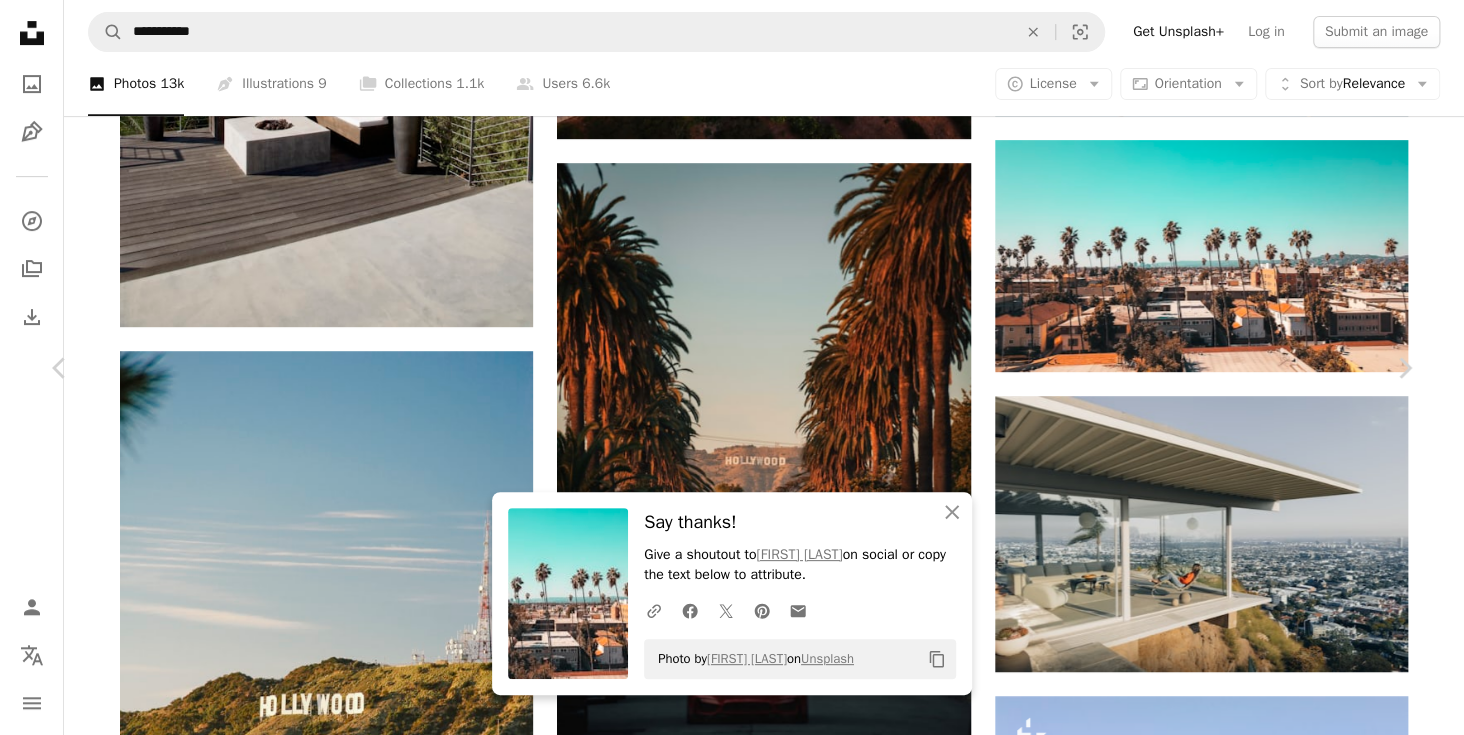 drag, startPoint x: 33, startPoint y: 44, endPoint x: 23, endPoint y: 26, distance: 20.59126 